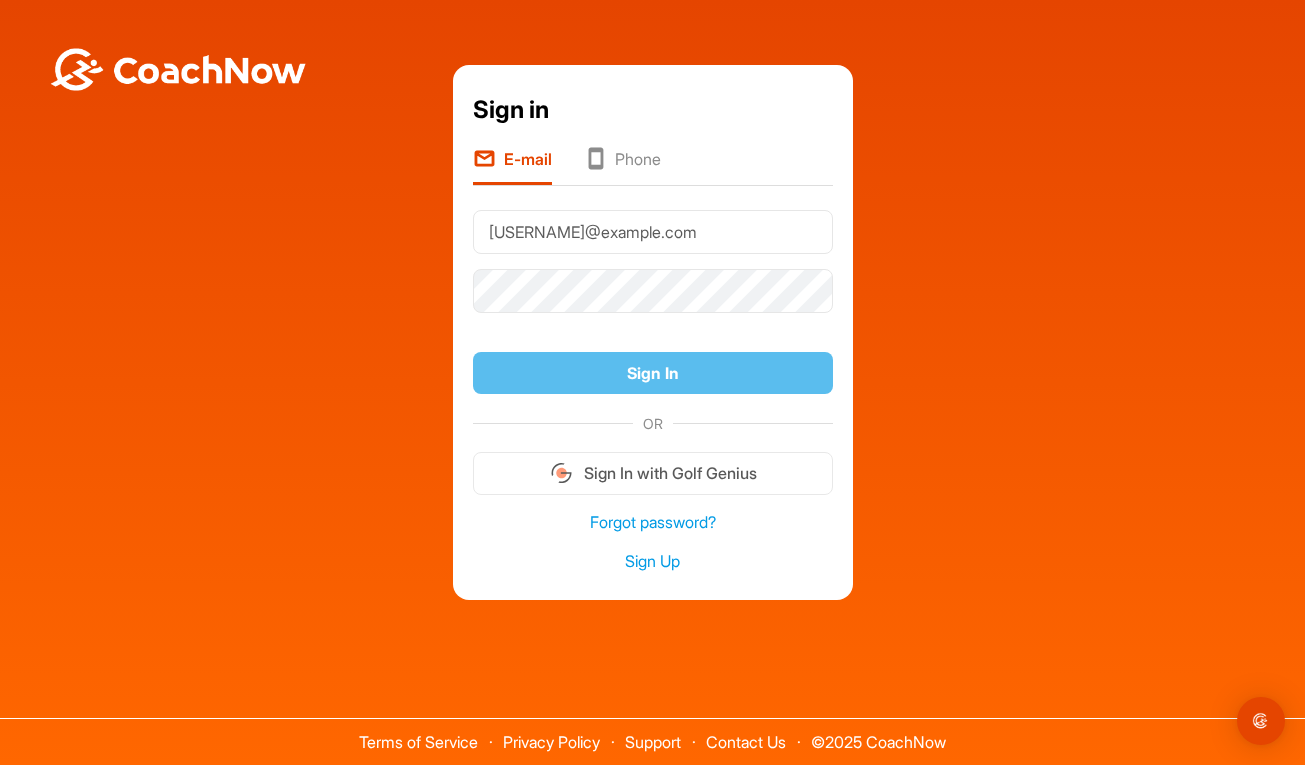scroll, scrollTop: 0, scrollLeft: 0, axis: both 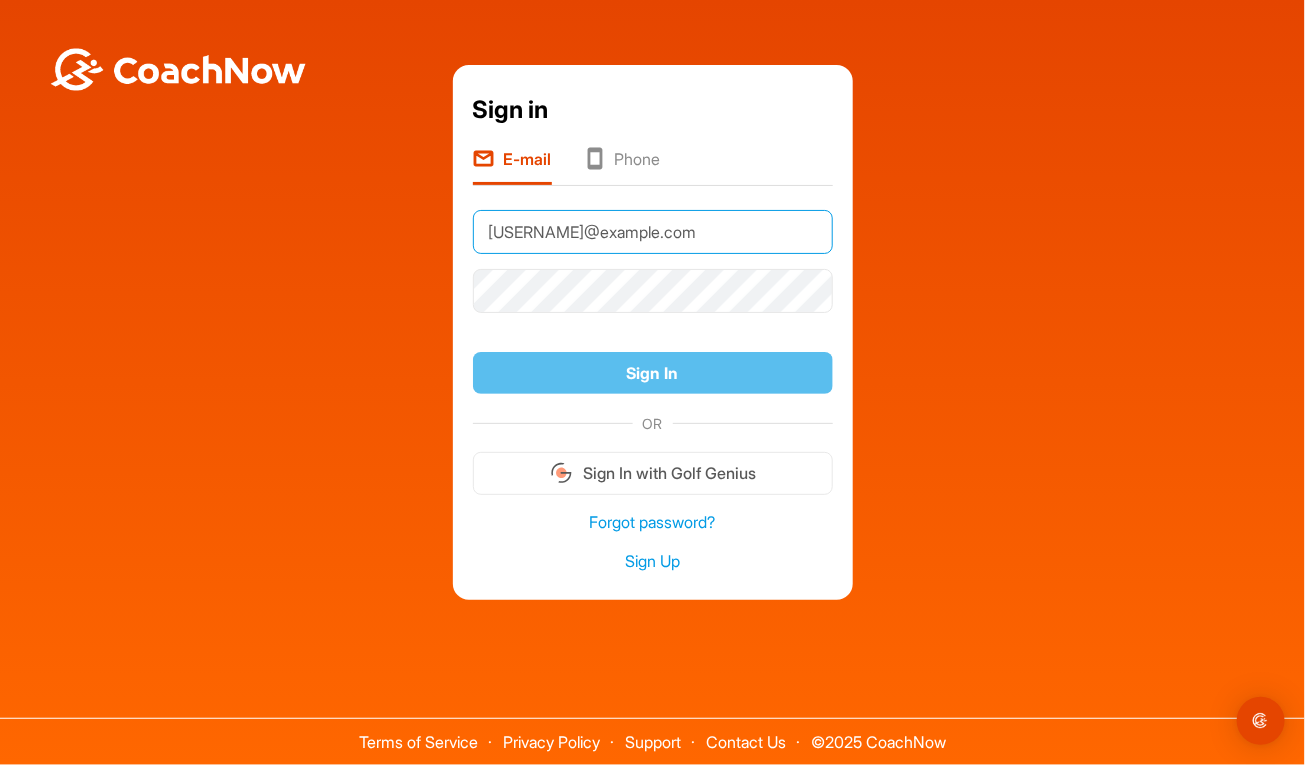 click on "[USERNAME]@example.com" at bounding box center [653, 232] 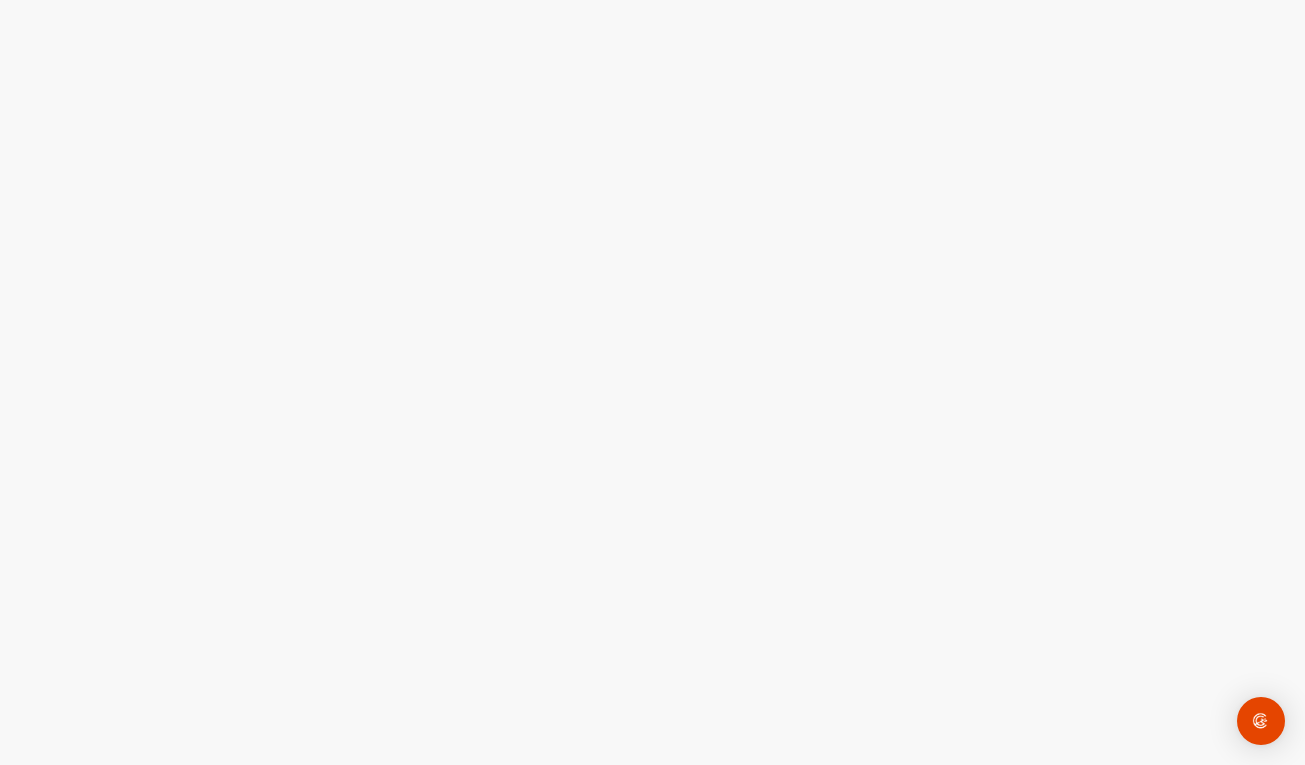 scroll, scrollTop: 0, scrollLeft: 0, axis: both 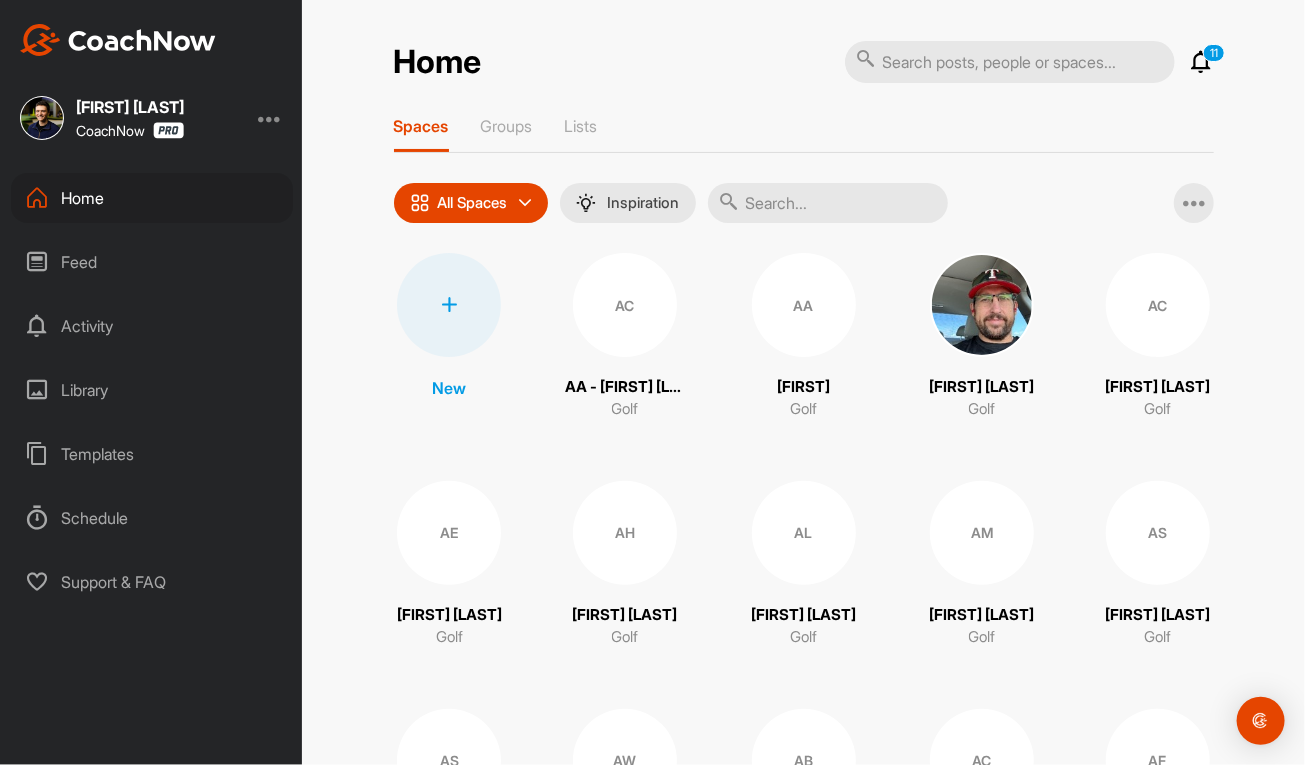 click at bounding box center [828, 203] 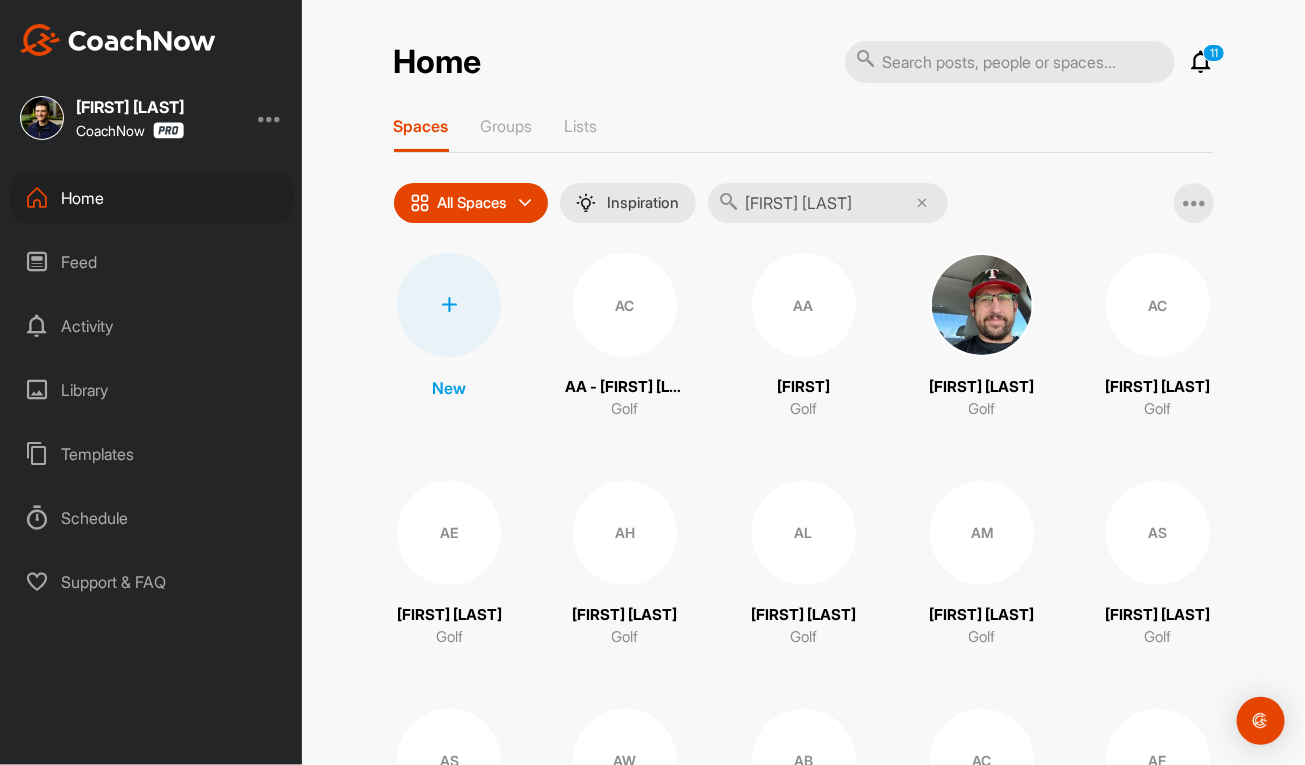 type on "[FIRST] [LAST]" 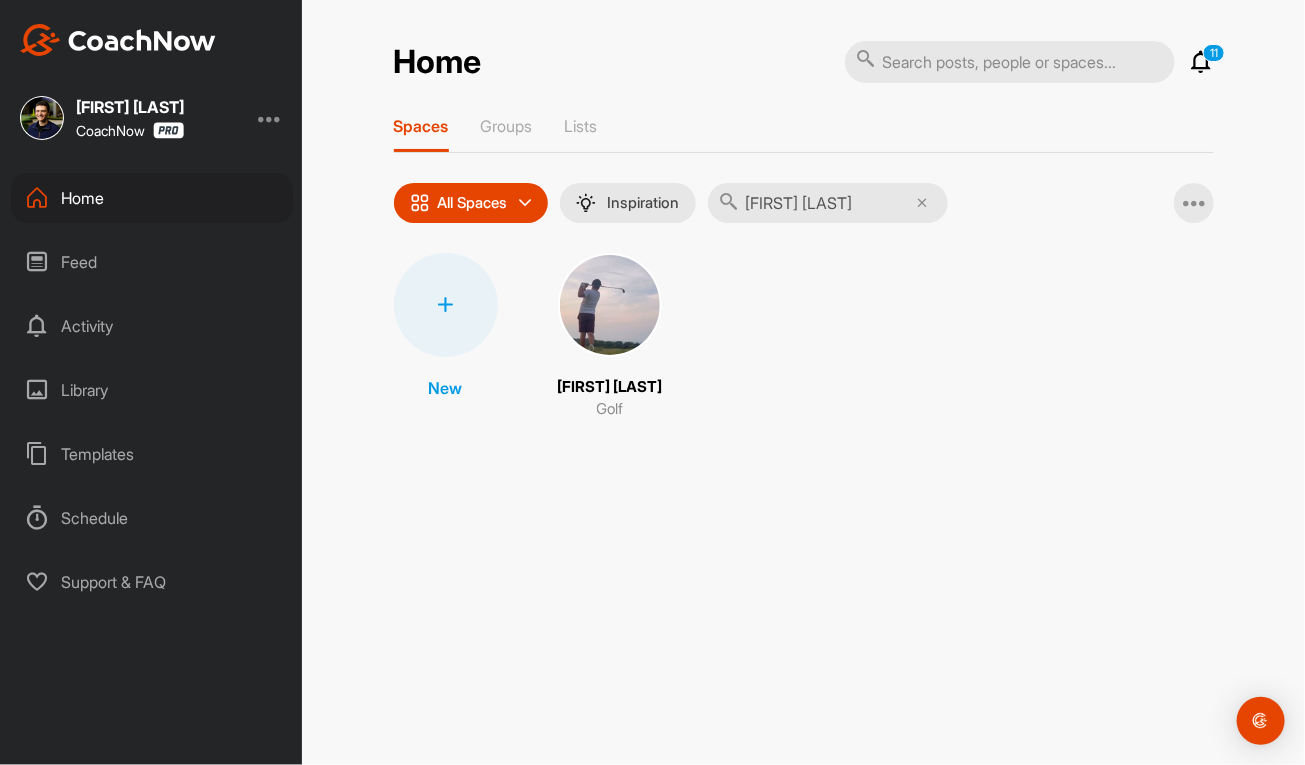 click at bounding box center (610, 305) 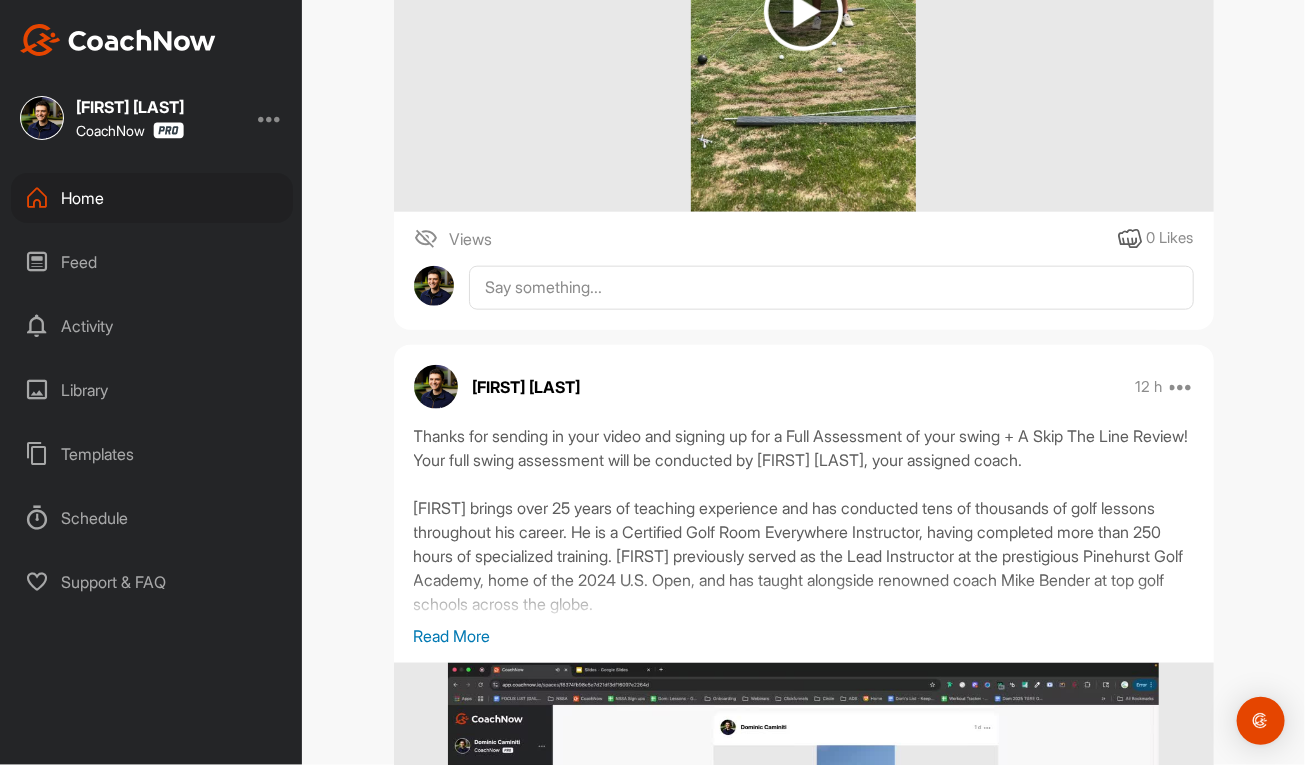 scroll, scrollTop: 909, scrollLeft: 0, axis: vertical 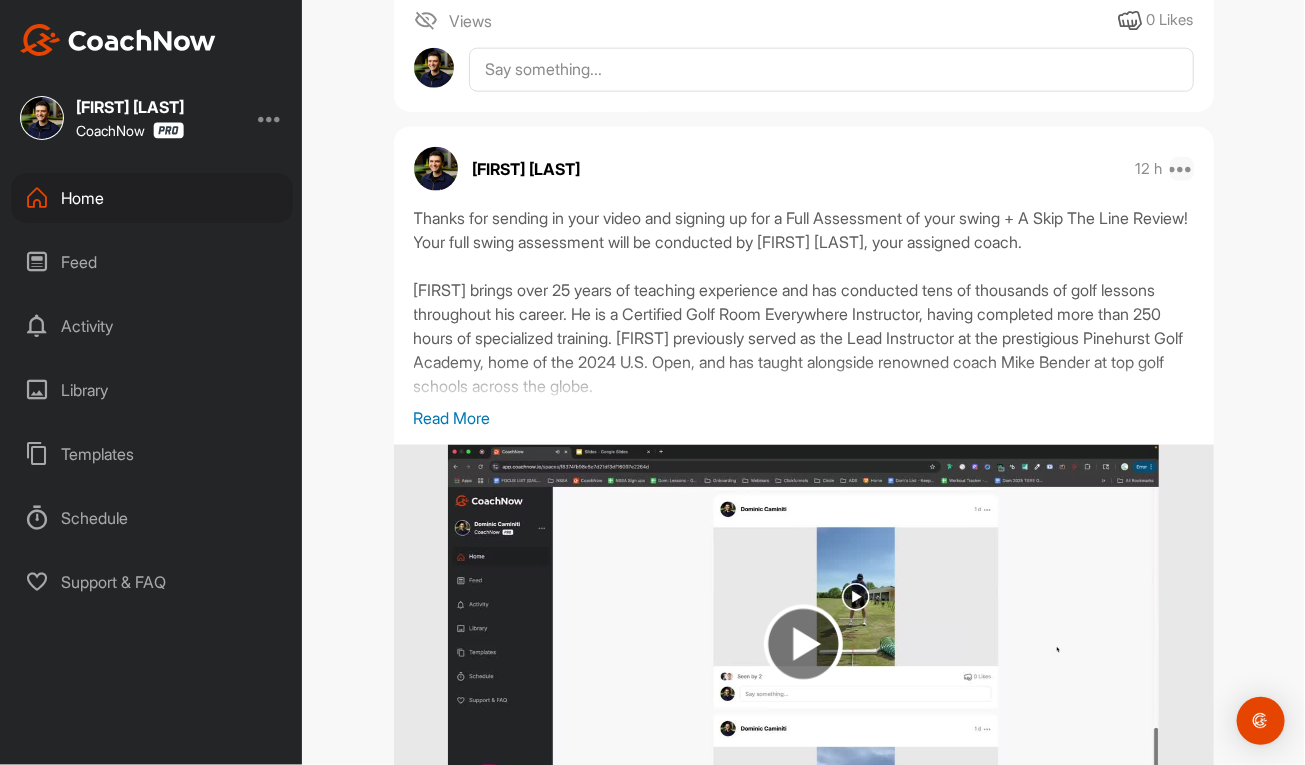 click at bounding box center [1182, 169] 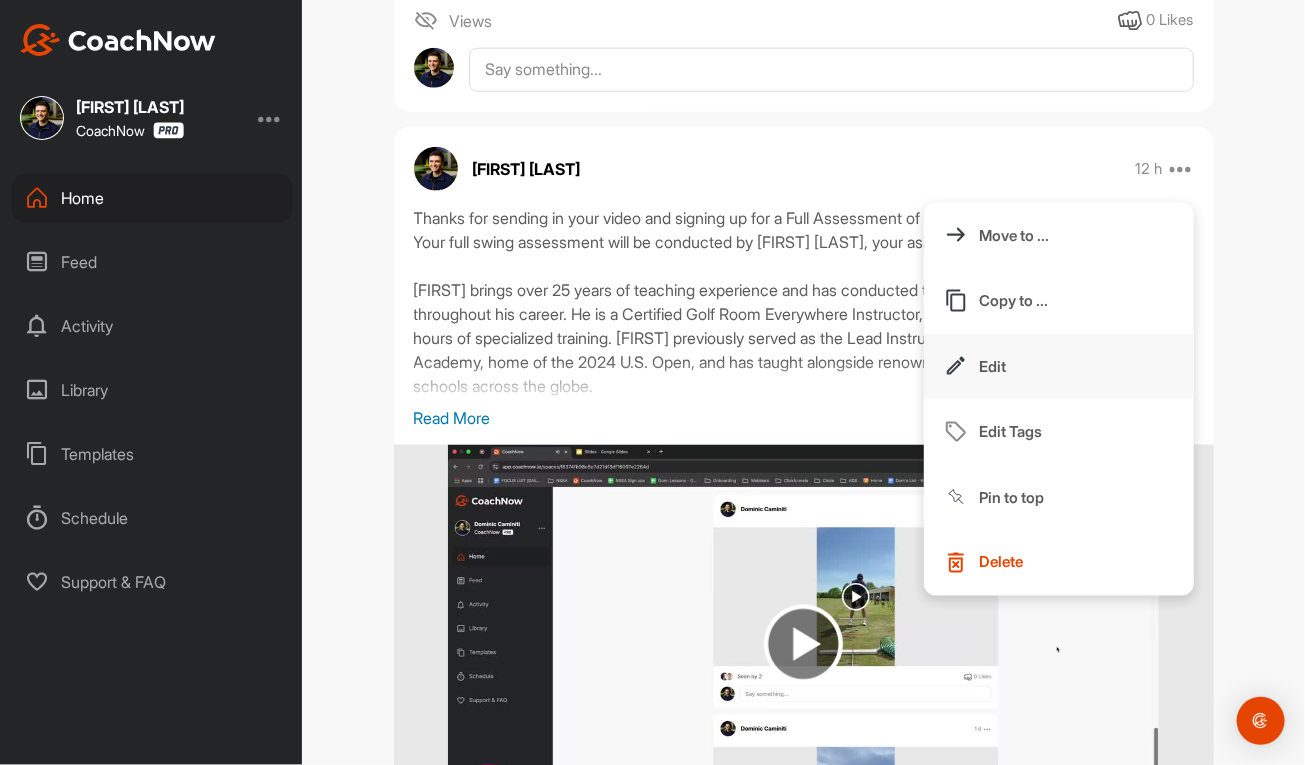 click on "Edit" at bounding box center (1059, 367) 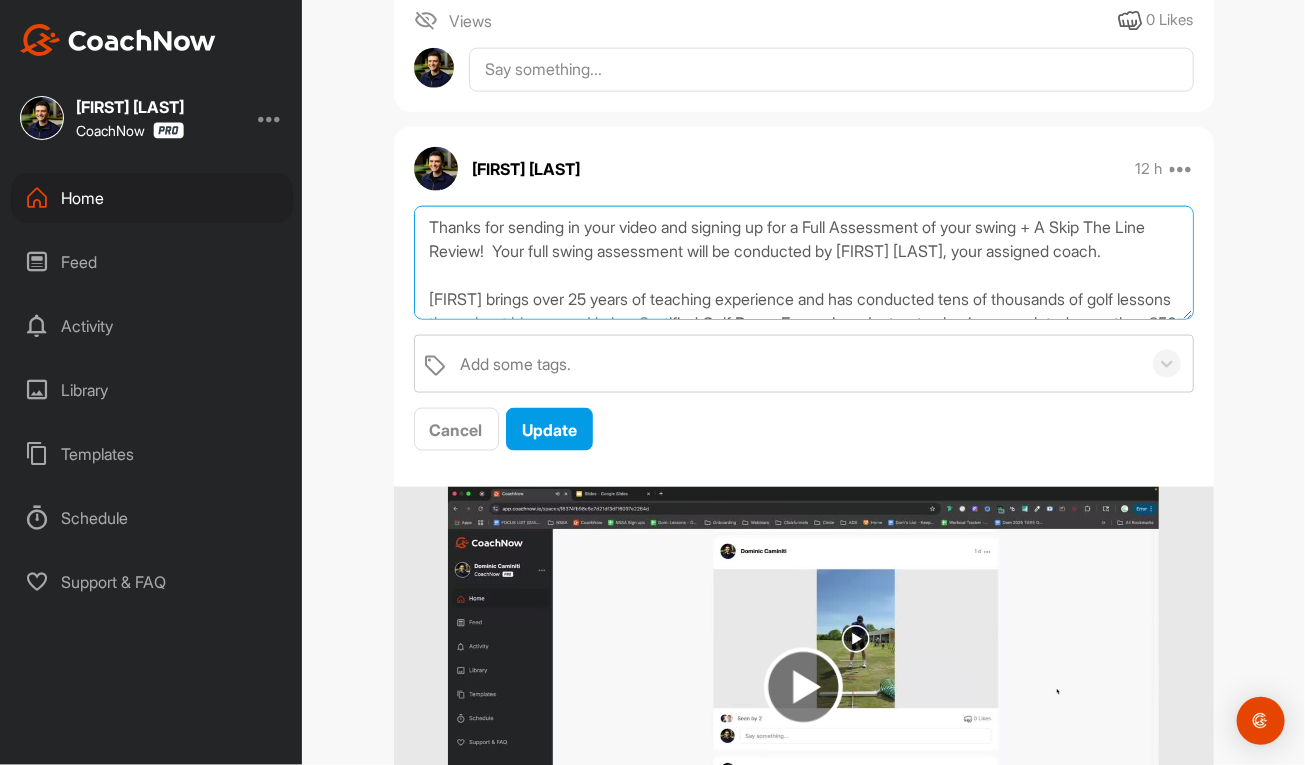 click on "Thanks for sending in your video and signing up for a Full Assessment of your swing + A Skip The Line Review!  Your full swing assessment will be conducted by [FIRST] [LAST], your assigned coach.
[FIRST] brings over 25 years of teaching experience and has conducted tens of thousands of golf lessons throughout his career. He is a Certified Golf Room Everywhere Instructor, having completed more than 250 hours of specialized training. [FIRST] previously served as the Lead Instructor at the prestigious Pinehurst Golf Academy, home of the 2024 U.S. Open, and has taught alongside renowned coach Mike Bender at top golf schools across the globe.
After [FIRST] provides you with a full assessment of your golf swing, I will provide you with a post on social media.  If you have requested private delivery, your review from me will be sent in your CoachNow Space.
All The Best,
Dom Caminiti | Co-Founder Of The Golf Room Everywhere
Last thing, please watch this video below:" at bounding box center (804, 263) 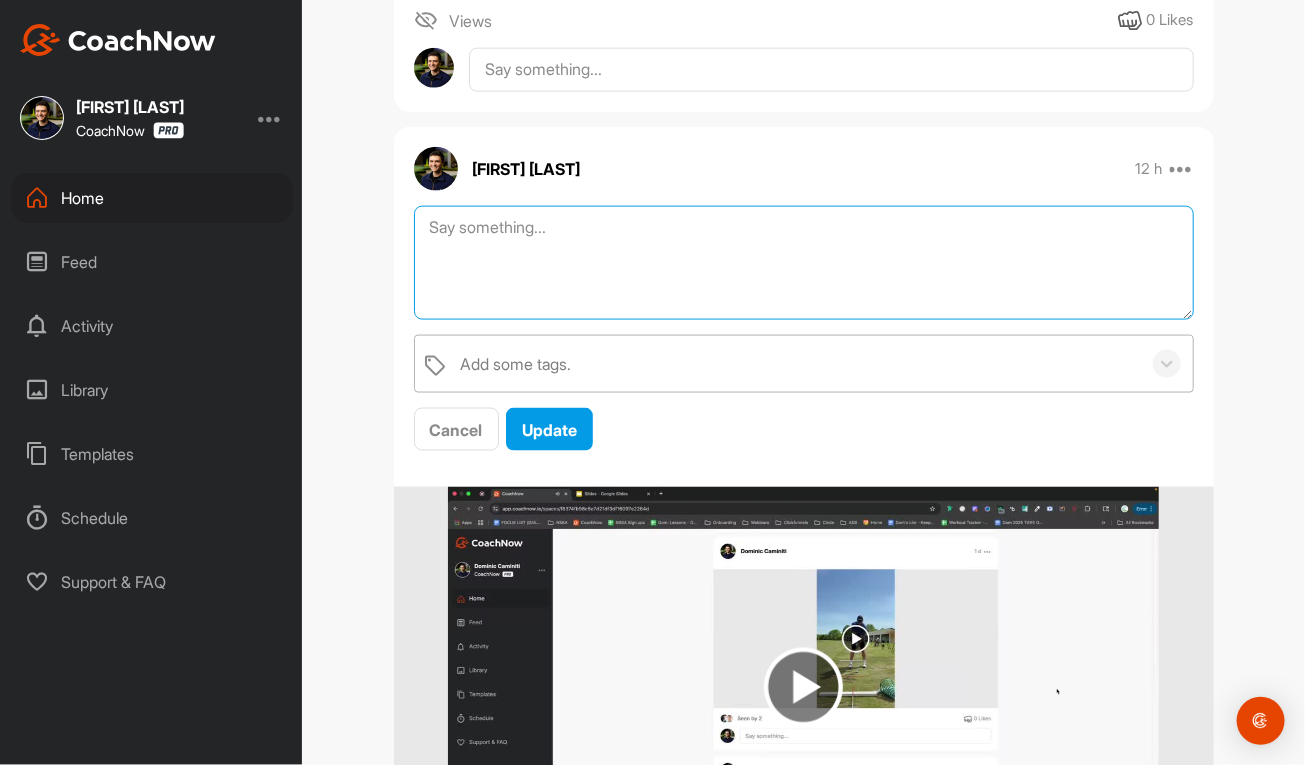 paste on "Thanks for sending in your video and signing up for a Full Assessment of your swing + A Skip The Line Review! Your assigned coach to give you the full assessment will be [FIRST] [LAST].
[FIRST] isn’t just a coach—he’s a cornerstone of The Golf Room Everywhere. Since joining the team in 2021, he’s delivered over 10,000 online lessons and counting. Before earning that track record, [FIRST] put in over 300 hours of specialized training inside TGRE’s elite coaching system. Add in his background as a Division II collegiate golfer and current professional golfer, and it’s clear: you’re not just in good hands—you’re learning from someone who lives and breathes this game at an extremely high level.
After [FIRST] provides you with a full assessment of your golf swing, I will provide you with a post on social media. If you have requested private delivery, your review from me will be sent in your CoachNow Space.
All the best,
[FIRST] [LAST]
Last thing, please watch this video:" 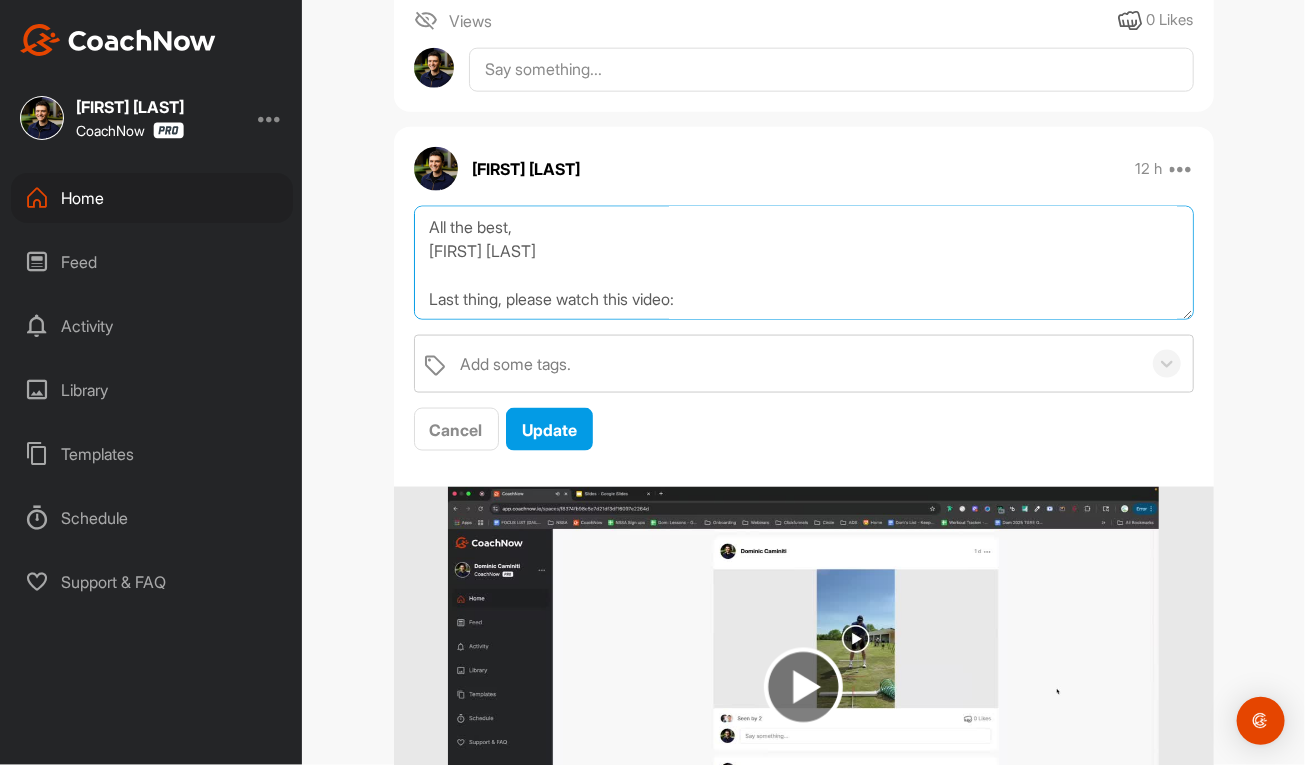 scroll, scrollTop: 335, scrollLeft: 0, axis: vertical 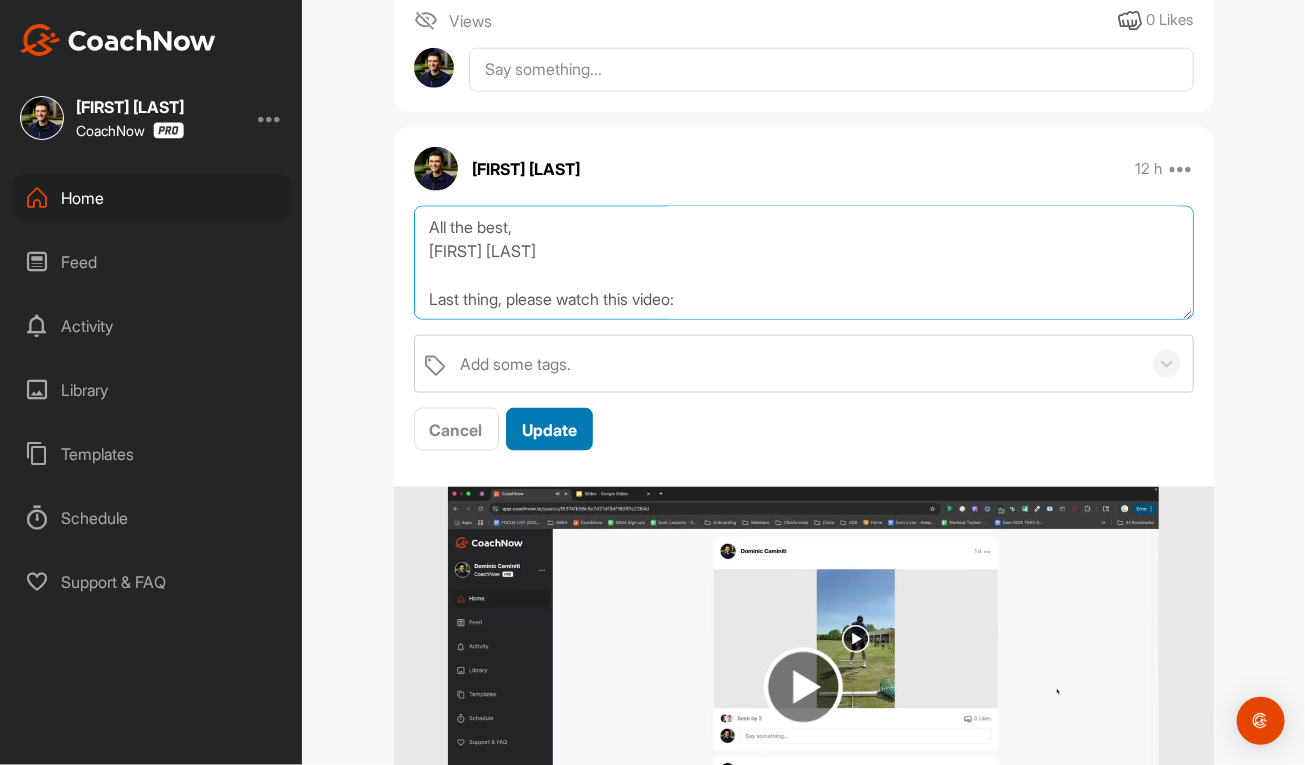 type on "Thanks for sending in your video and signing up for a Full Assessment of your swing + A Skip The Line Review! Your assigned coach to give you the full assessment will be [FIRST] [LAST].
[FIRST] isn’t just a coach—he’s a cornerstone of The Golf Room Everywhere. Since joining the team in 2021, he’s delivered over 10,000 online lessons and counting. Before earning that track record, [FIRST] put in over 300 hours of specialized training inside TGRE’s elite coaching system. Add in his background as a Division II collegiate golfer and current professional golfer, and it’s clear: you’re not just in good hands—you’re learning from someone who lives and breathes this game at an extremely high level.
After [FIRST] provides you with a full assessment of your golf swing, I will provide you with a post on social media. If you have requested private delivery, your review from me will be sent in your CoachNow Space.
All the best,
[FIRST] [LAST]
Last thing, please watch this video:" 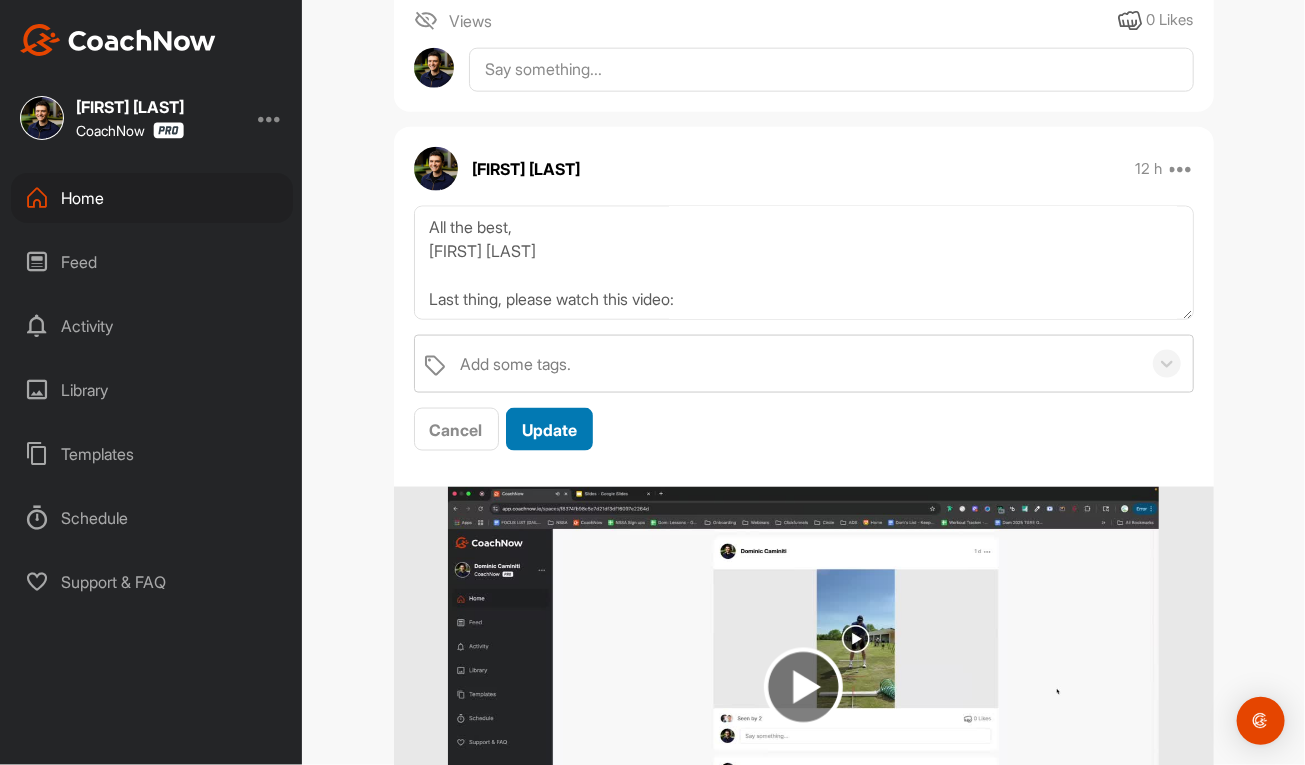 click on "Update" at bounding box center [549, 430] 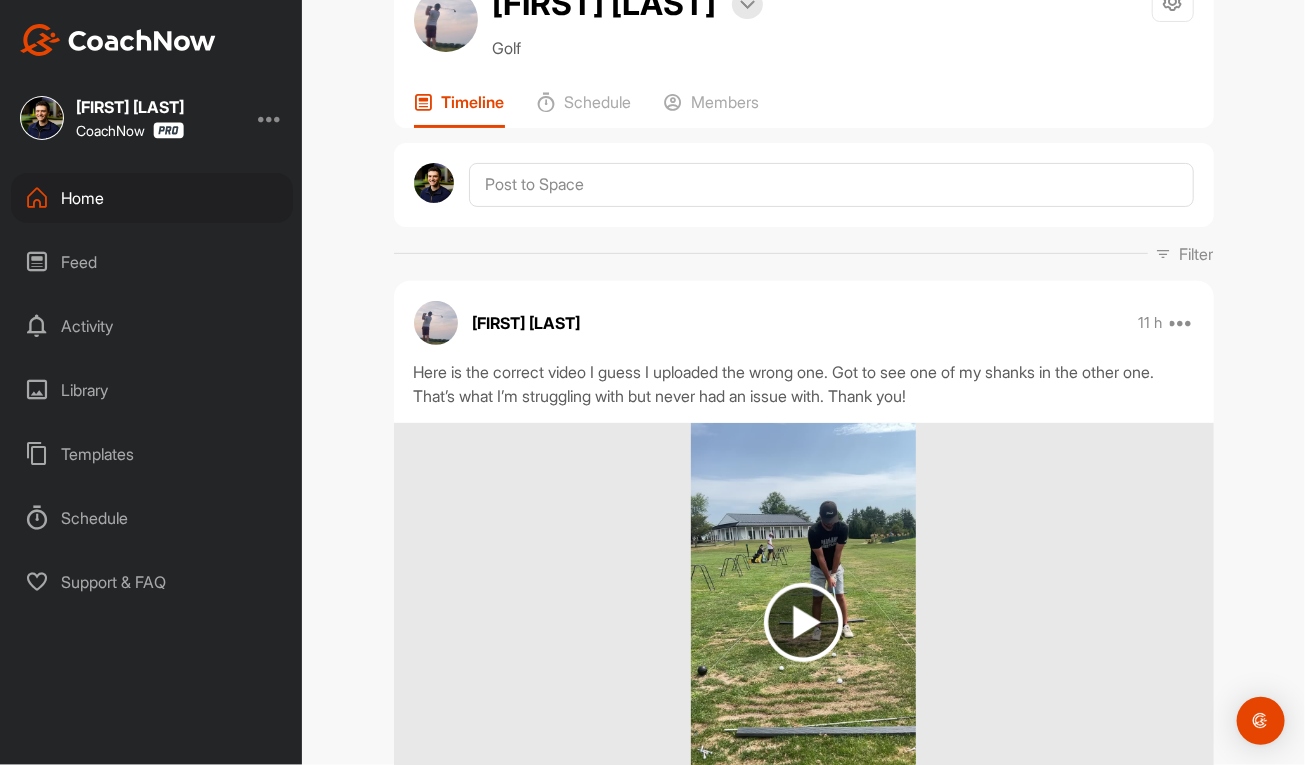 scroll, scrollTop: 0, scrollLeft: 0, axis: both 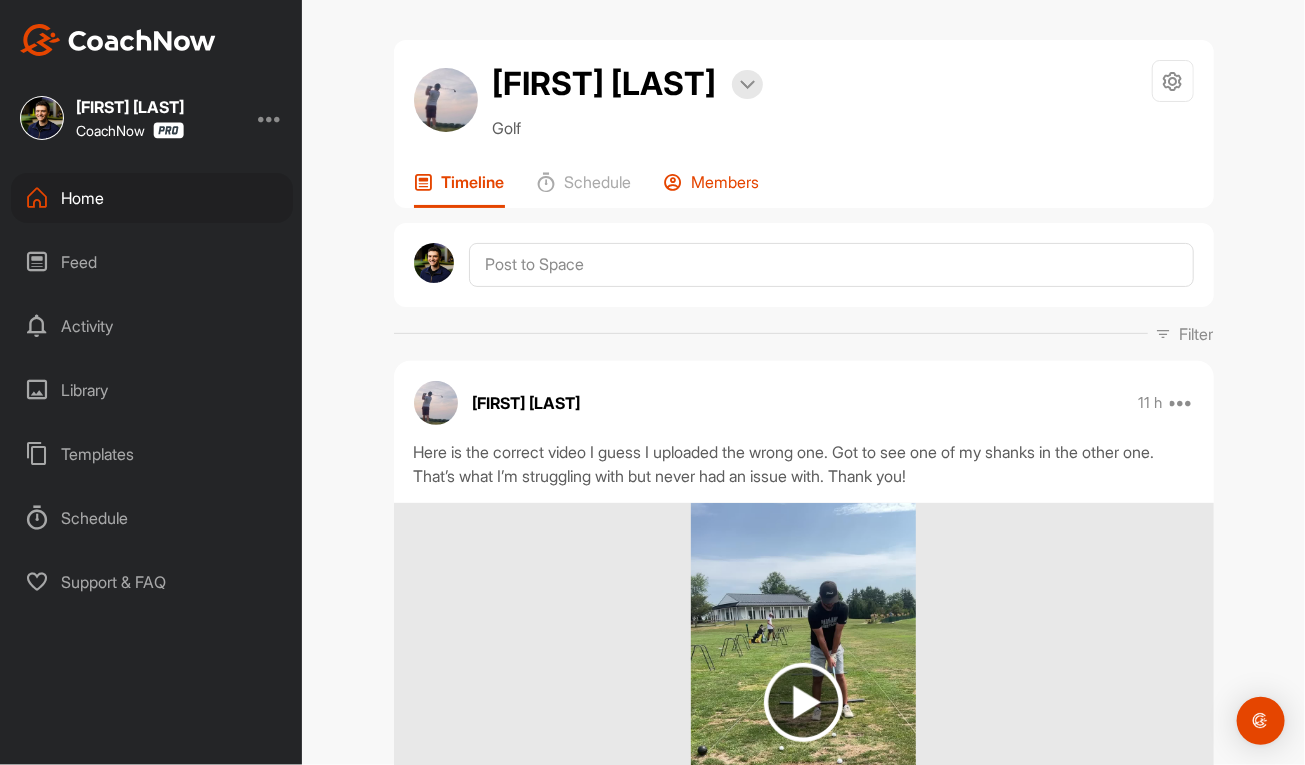 click on "Members" at bounding box center (726, 182) 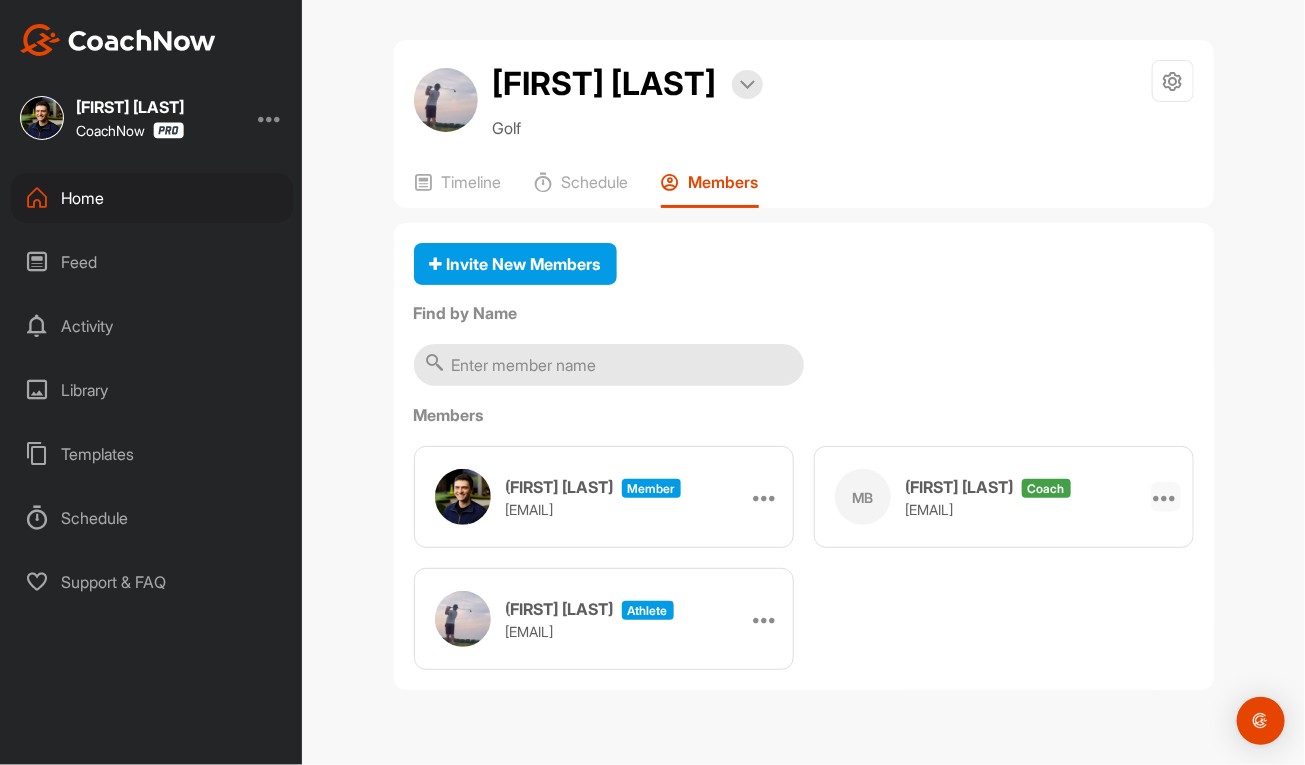 click at bounding box center [1166, 497] 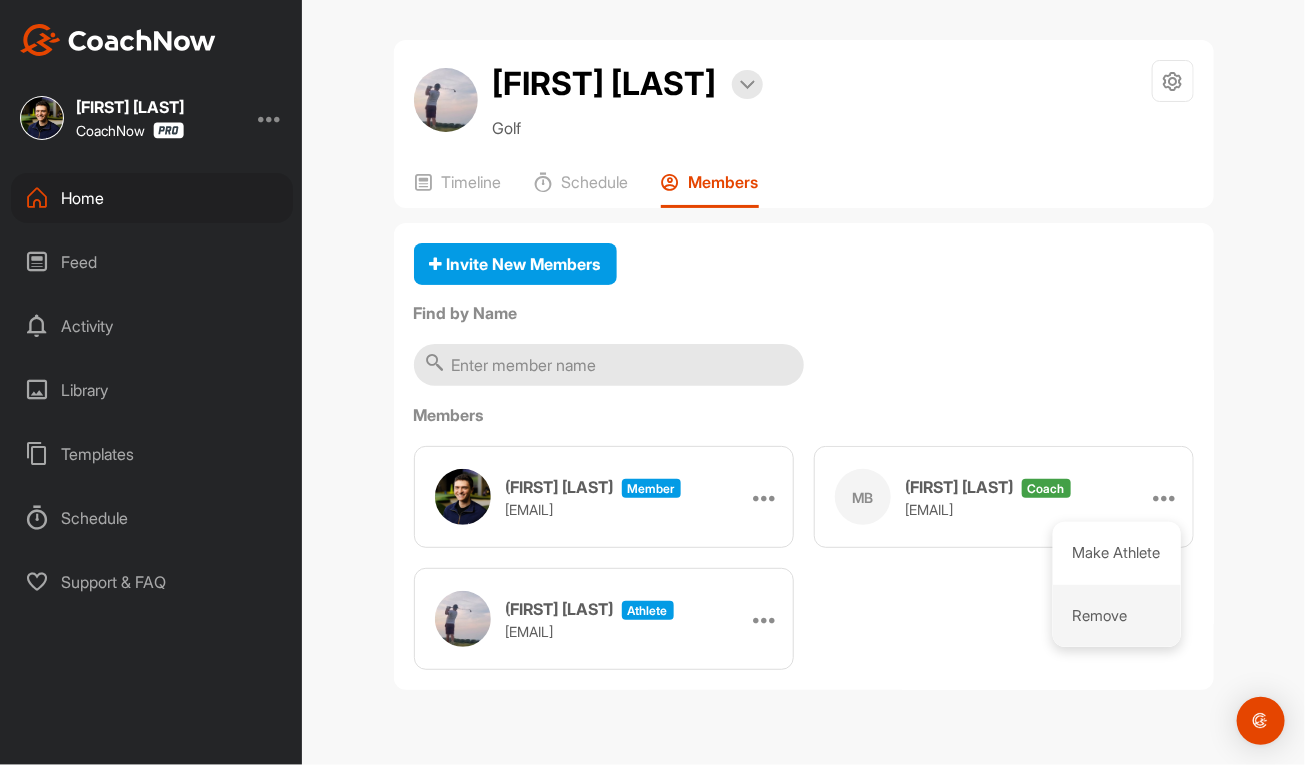 click on "Remove" at bounding box center (1117, 616) 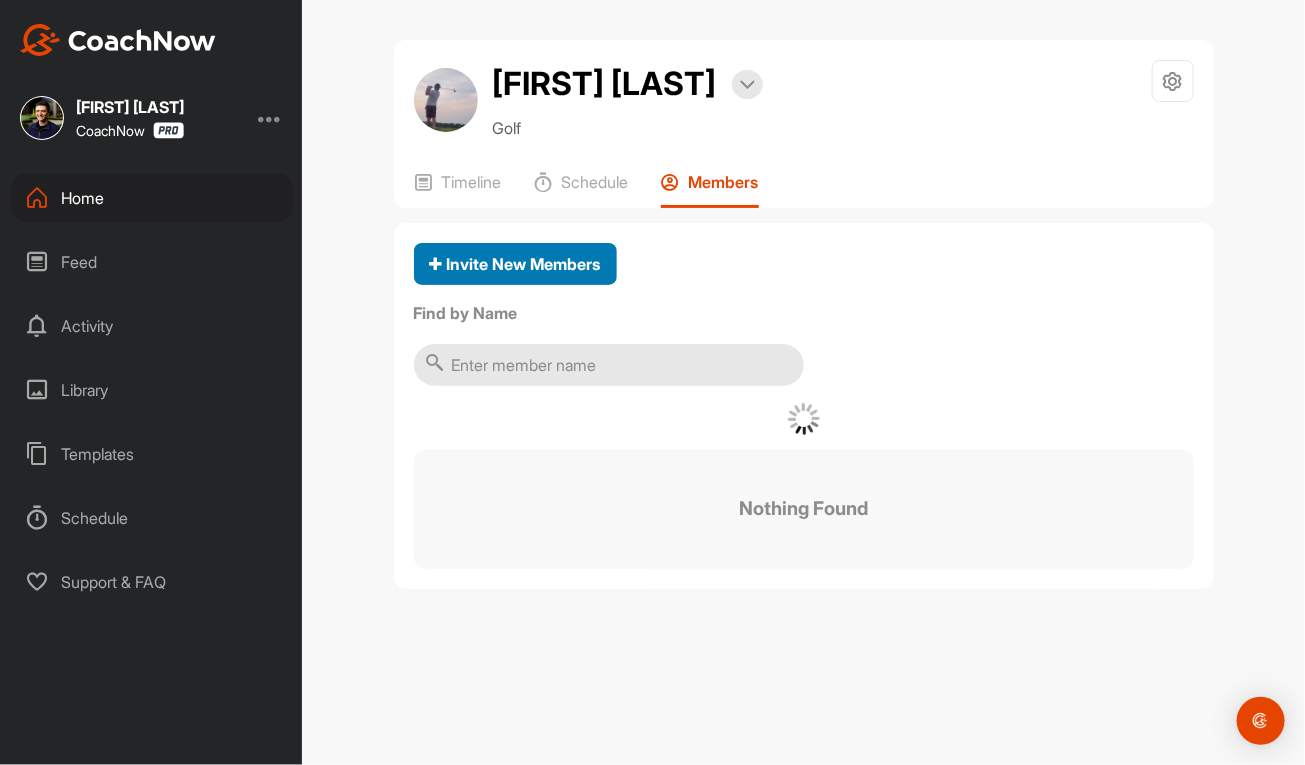 click on "Invite New Members" at bounding box center [515, 264] 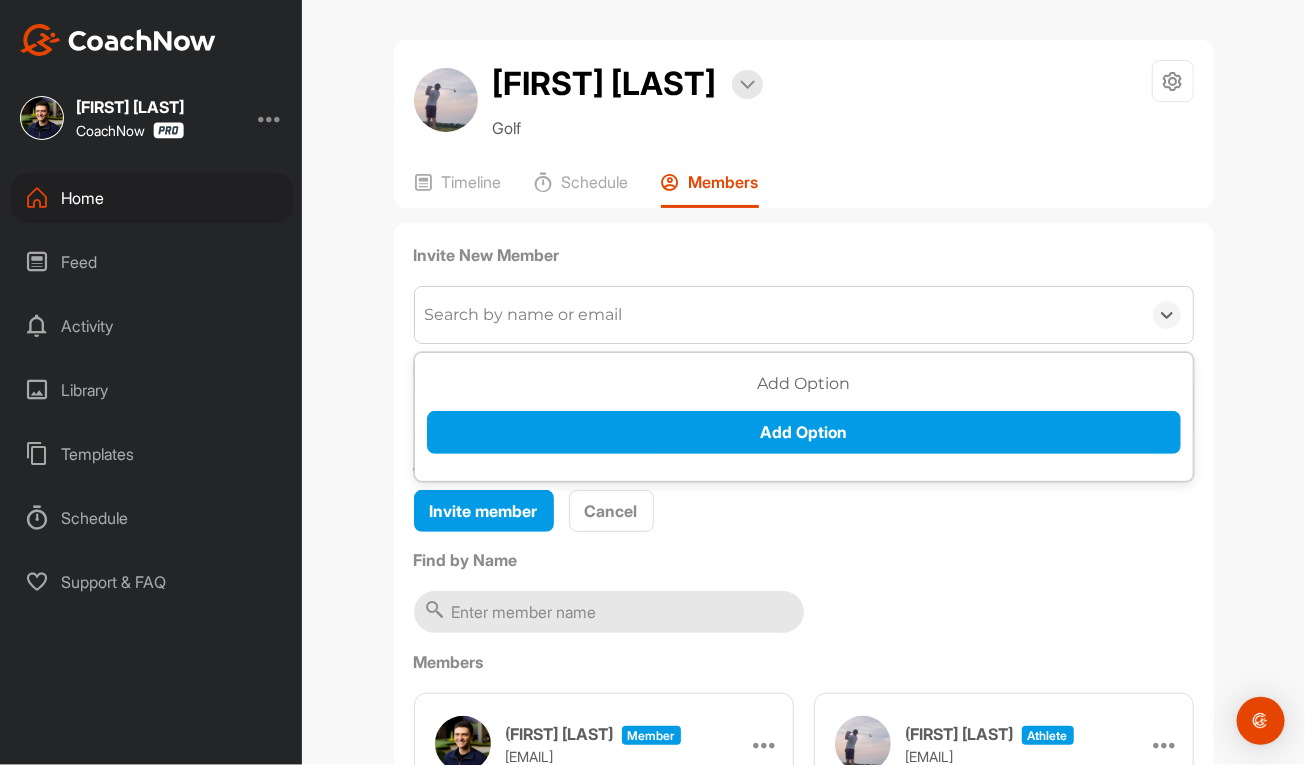 click on "Search by name or email" at bounding box center [524, 315] 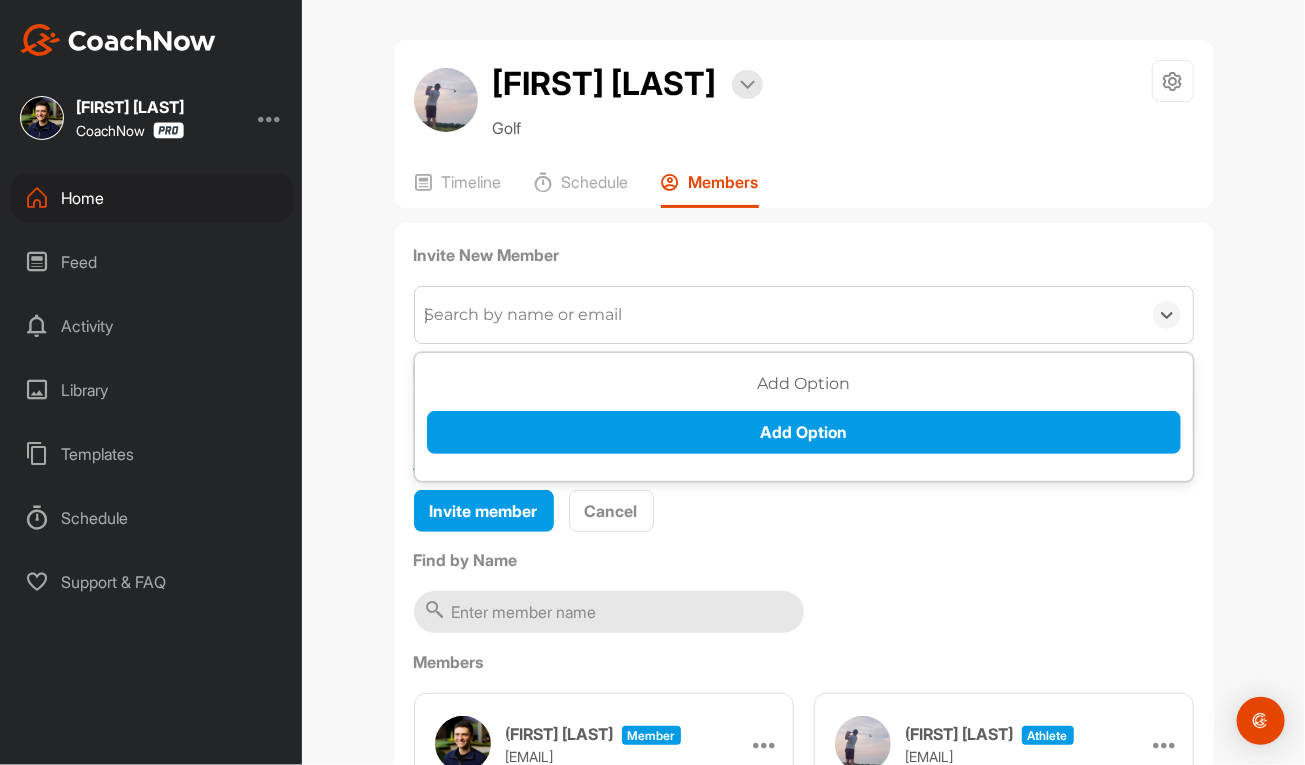 type on "ja" 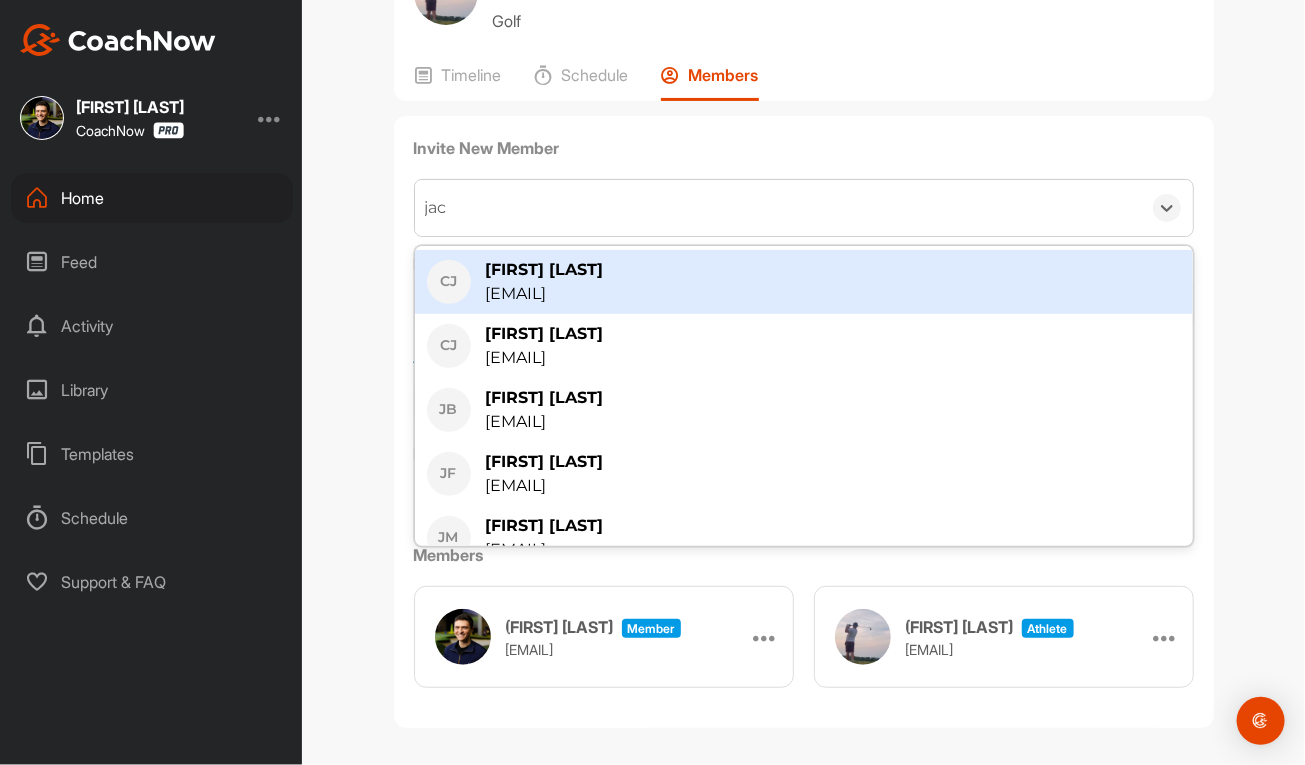 scroll, scrollTop: 114, scrollLeft: 0, axis: vertical 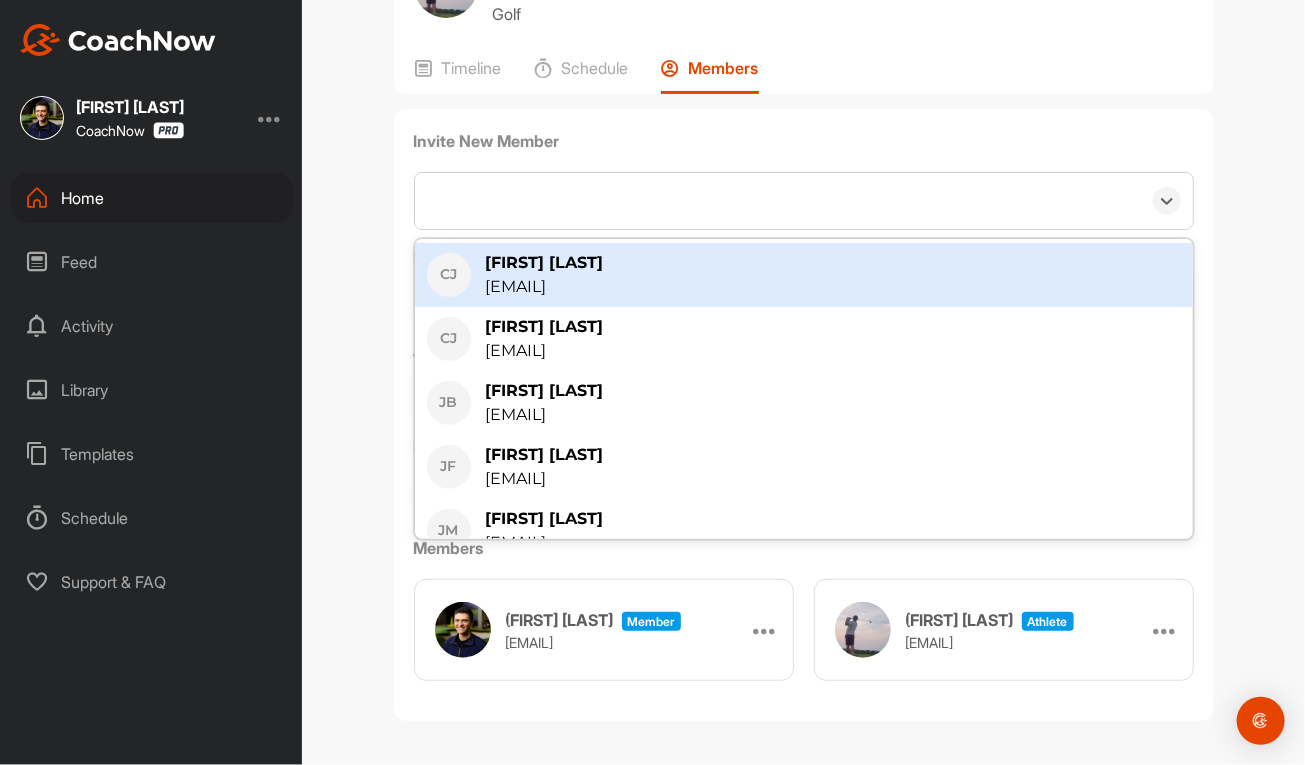 click on "jac" at bounding box center (778, 201) 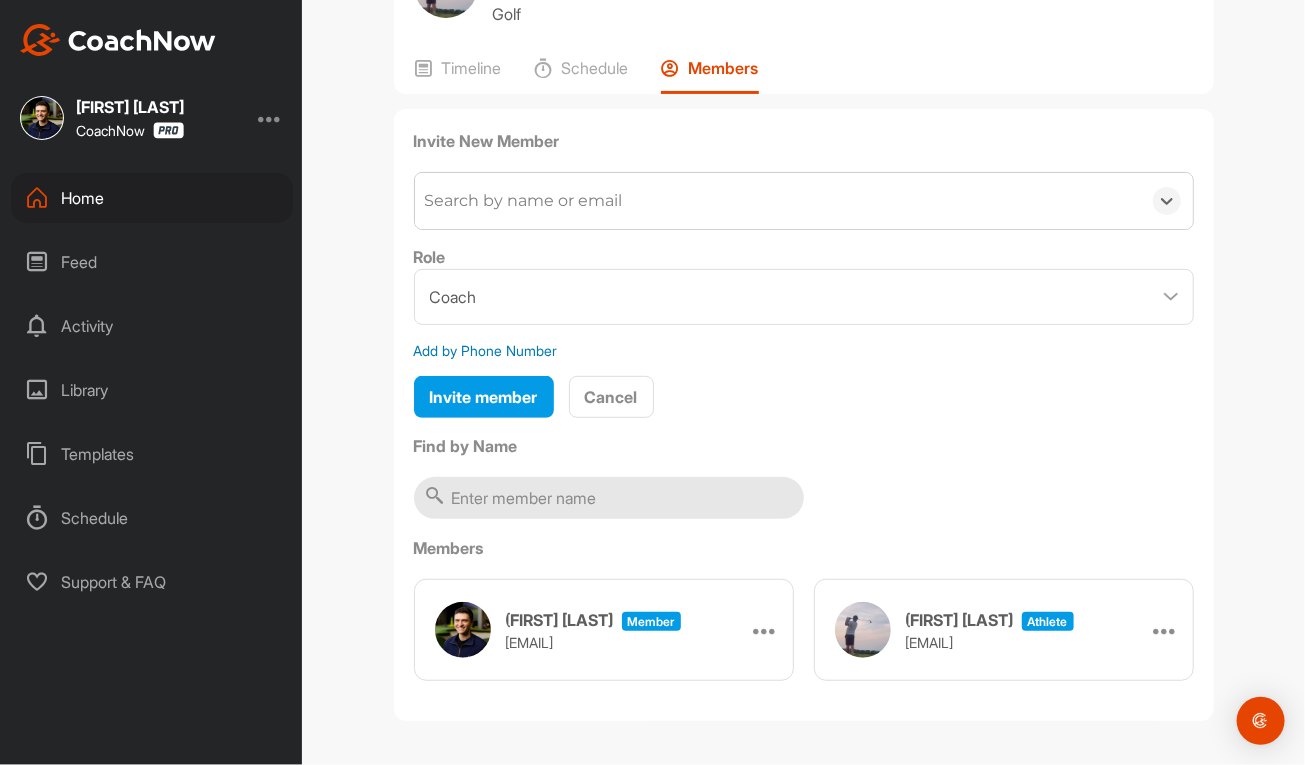 click on "Search by name or email" at bounding box center [524, 201] 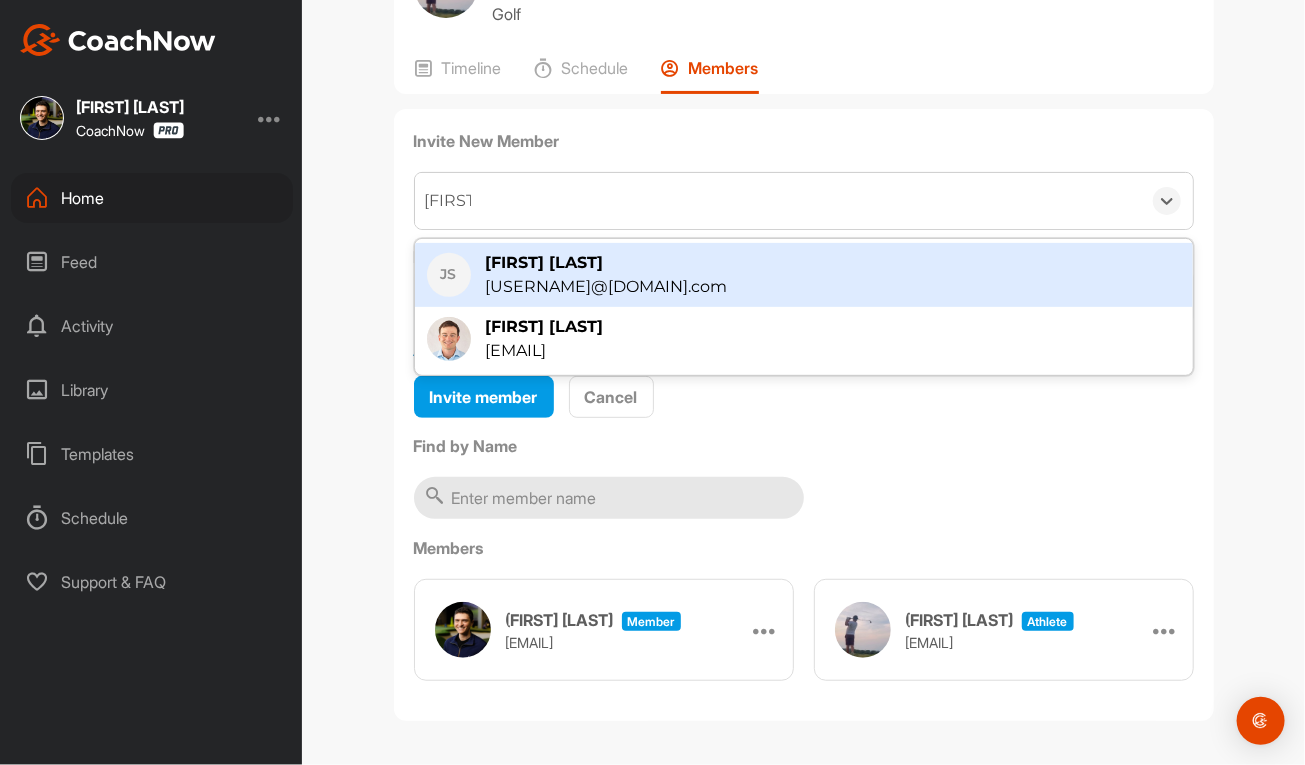 type on "[FIRST] [LAST]" 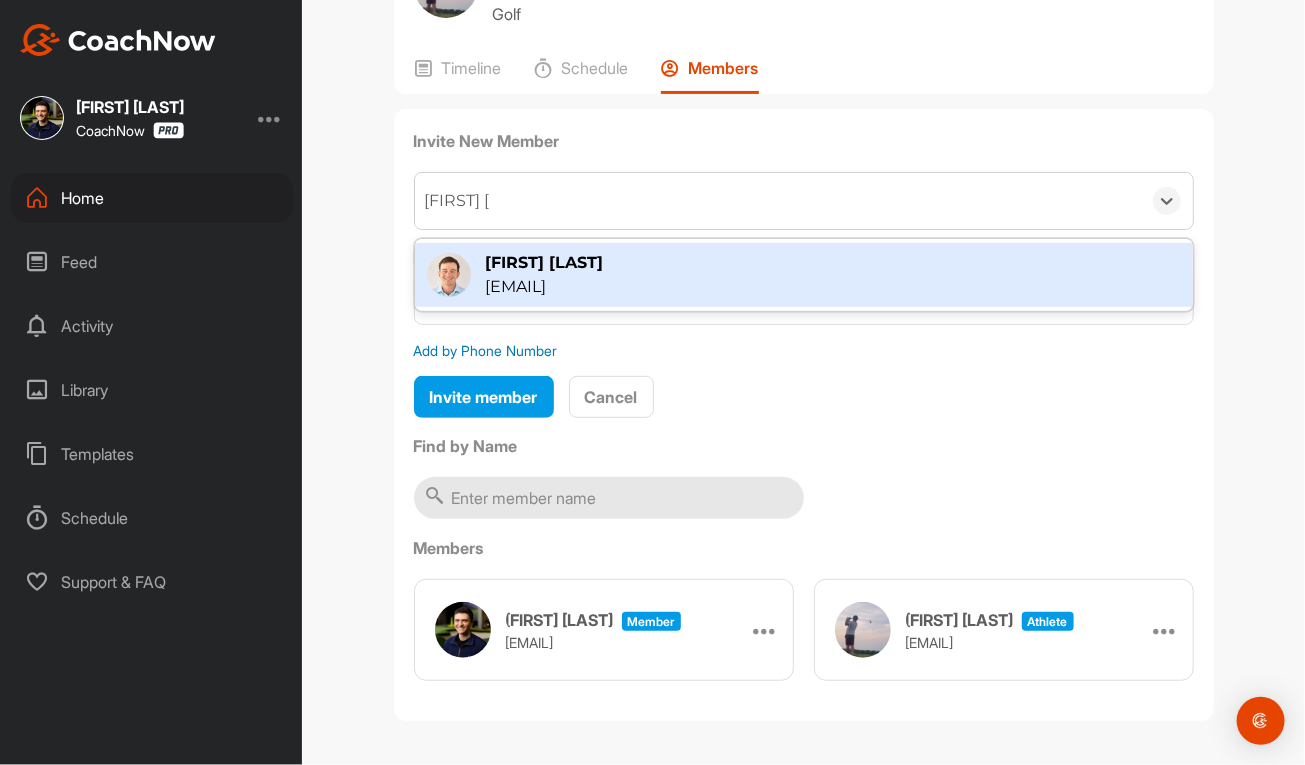 drag, startPoint x: 536, startPoint y: 261, endPoint x: 548, endPoint y: 268, distance: 13.892444 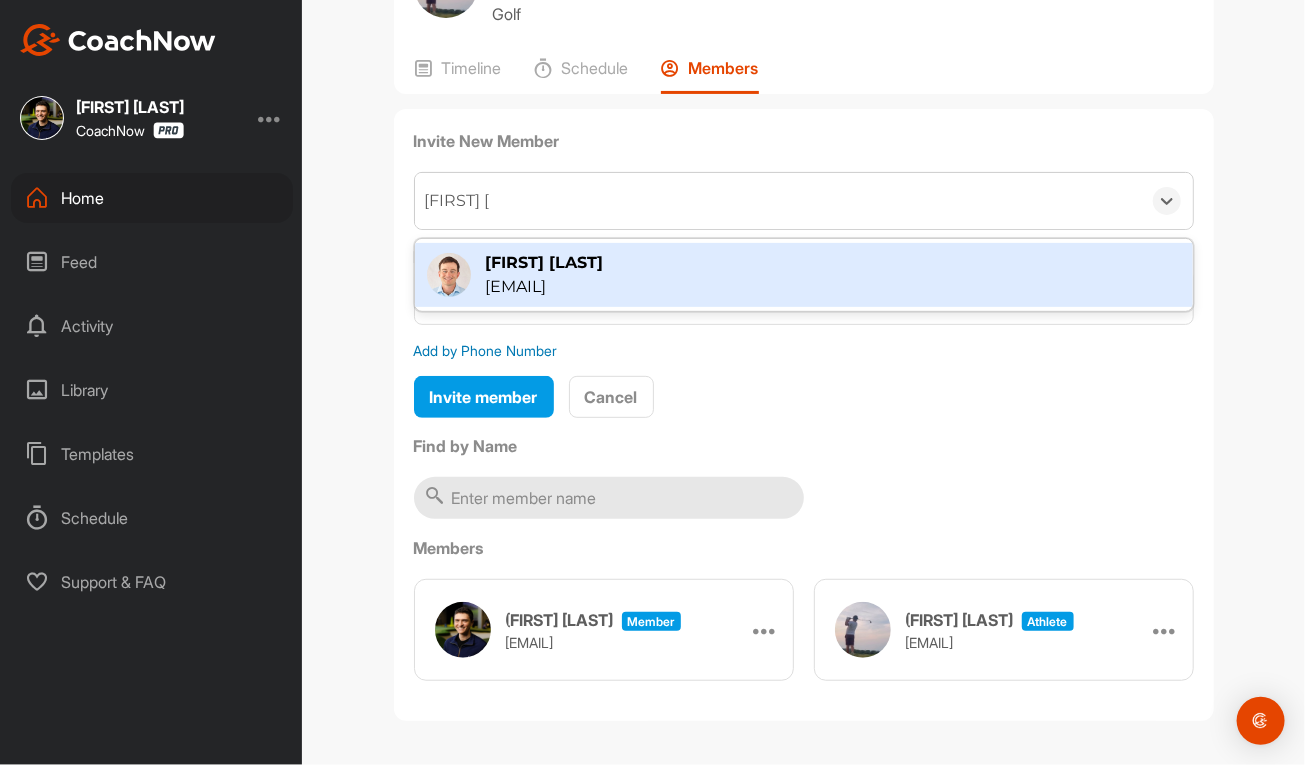 click on "[FIRST] [LAST]" at bounding box center [545, 263] 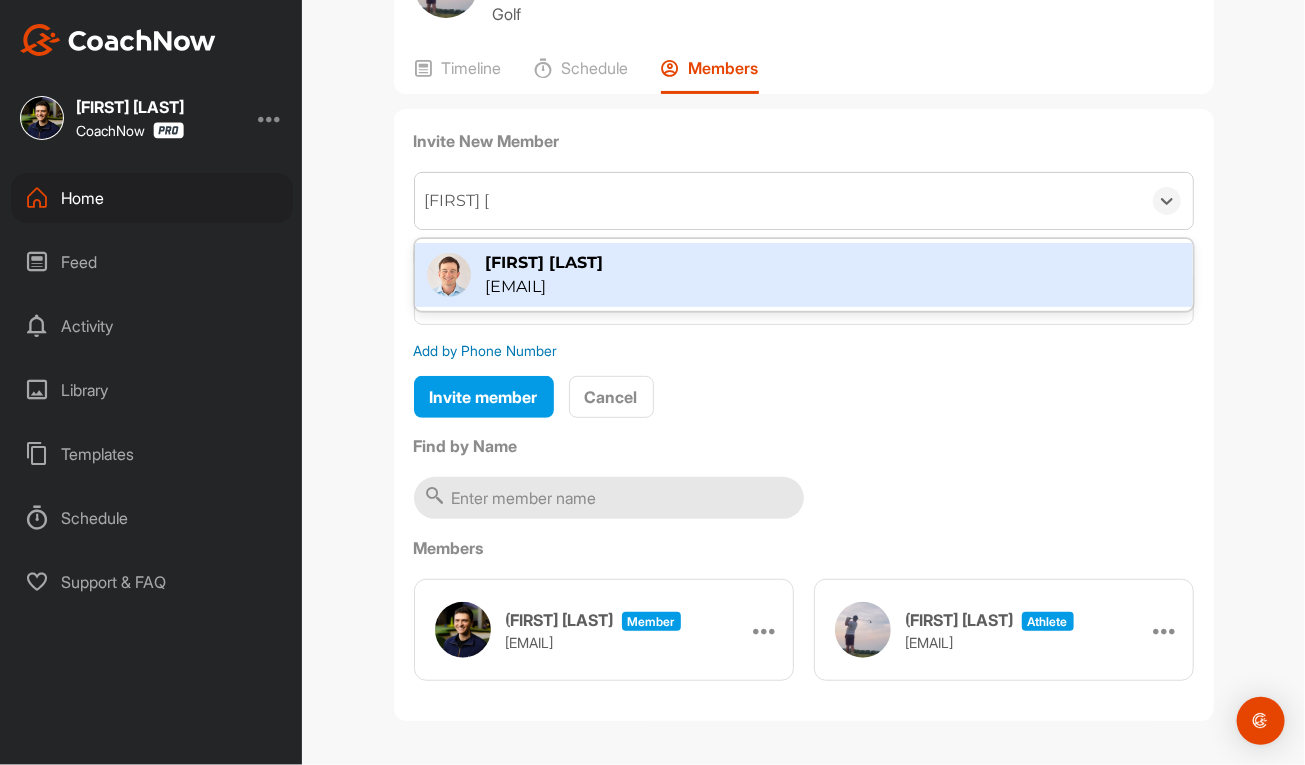 scroll, scrollTop: 101, scrollLeft: 0, axis: vertical 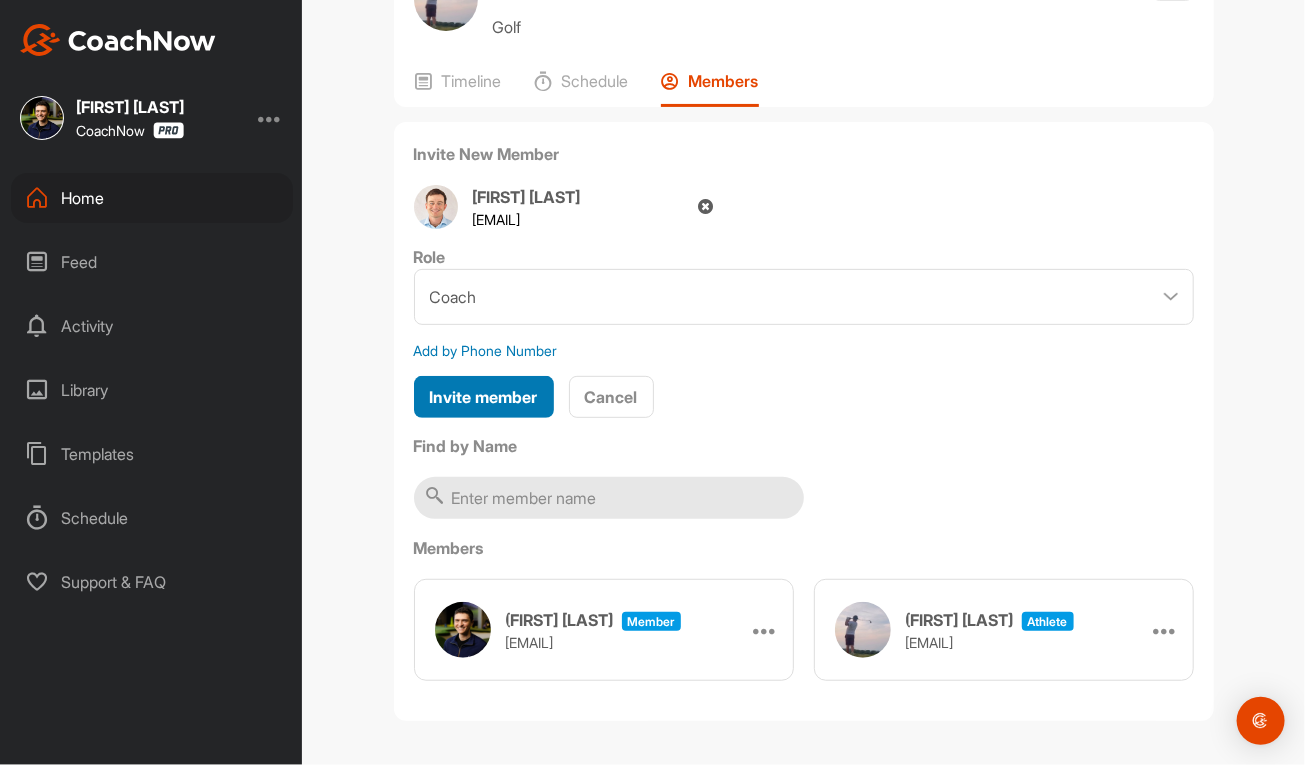 click on "Invite member" at bounding box center [484, 397] 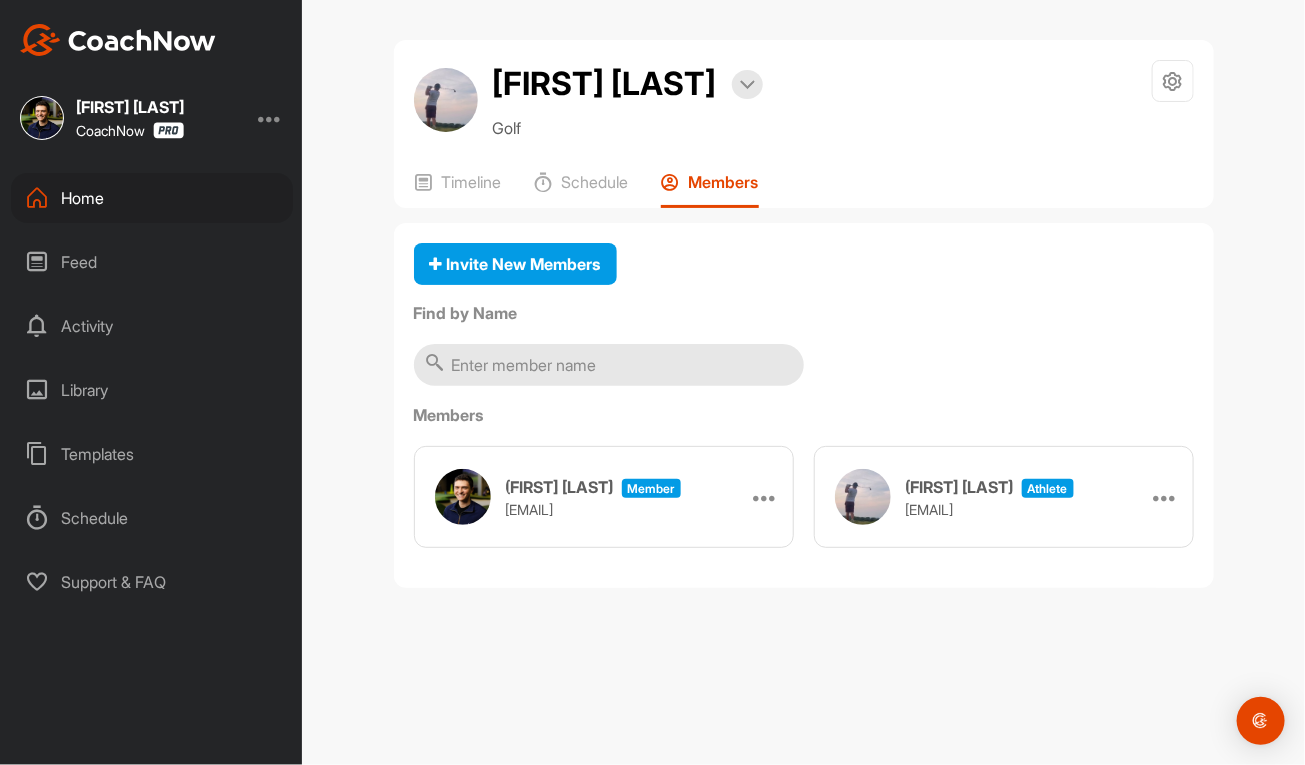 scroll, scrollTop: 0, scrollLeft: 0, axis: both 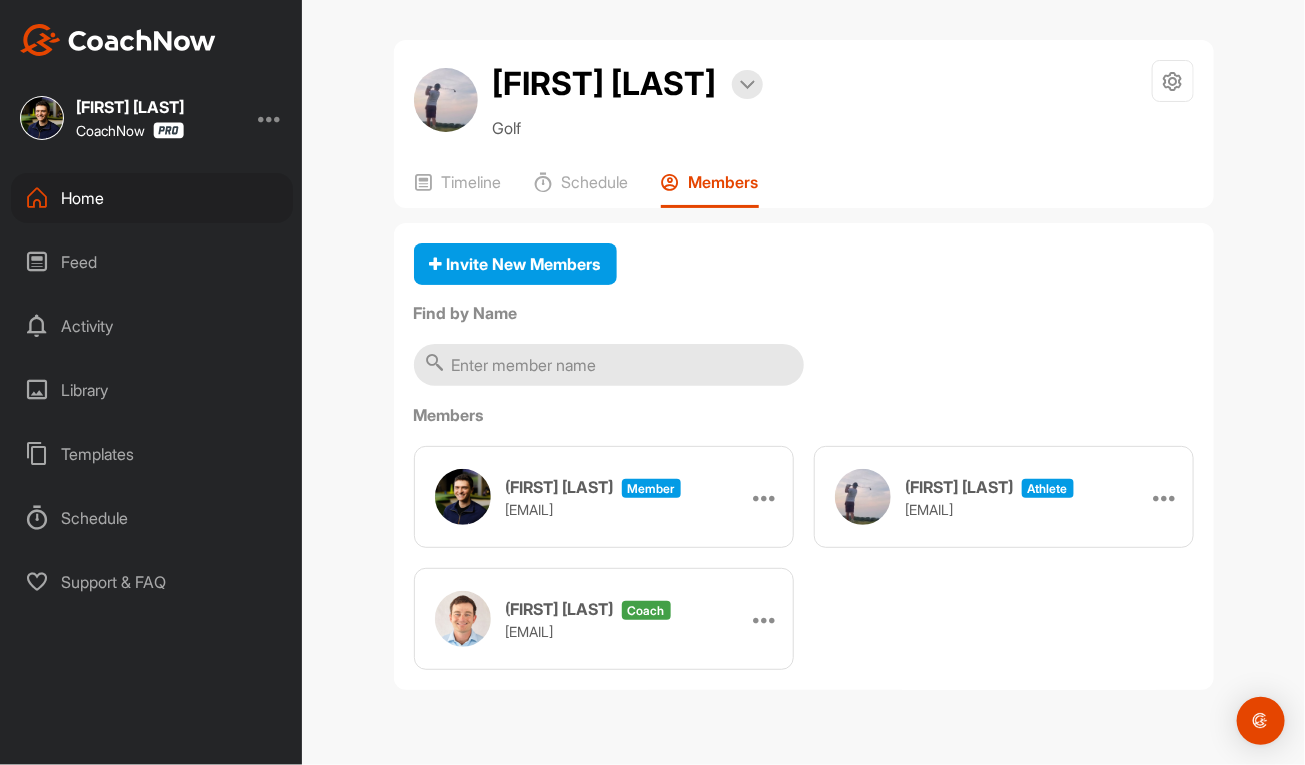 click on "Home" at bounding box center [152, 198] 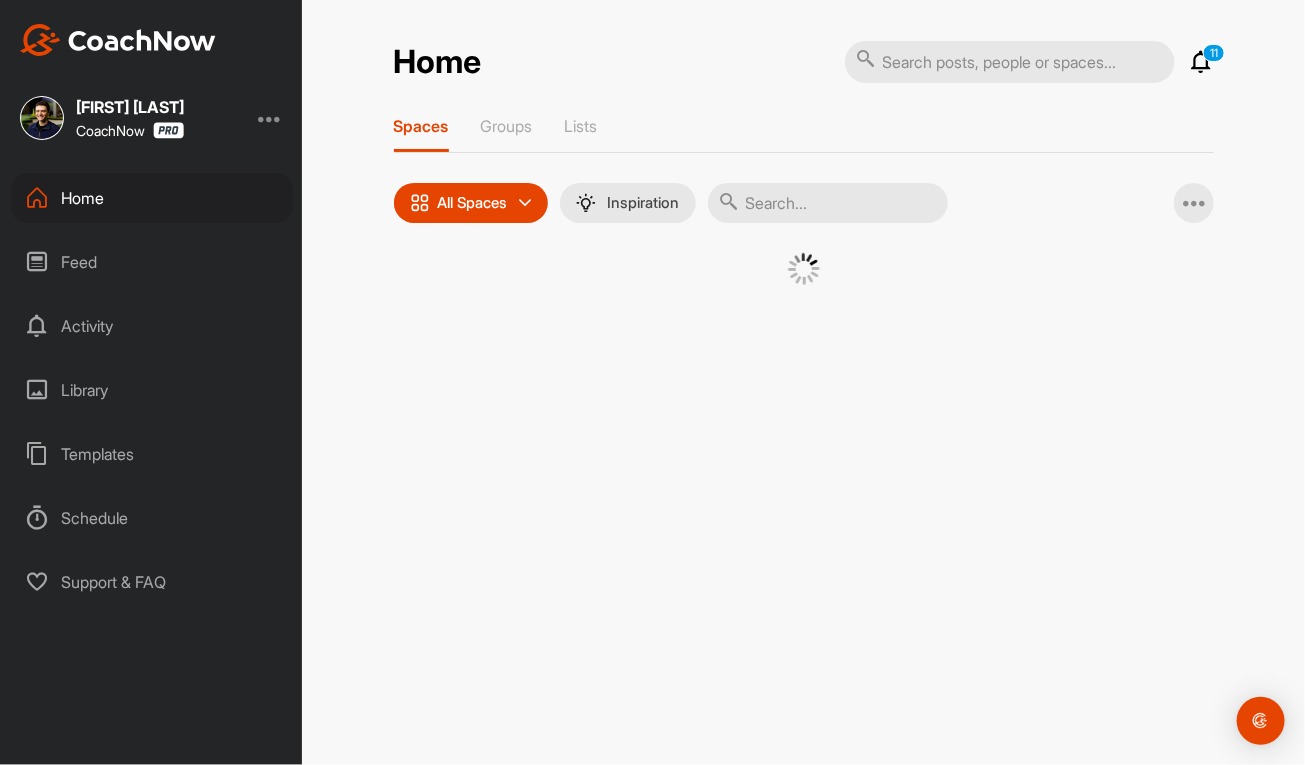 click at bounding box center [828, 203] 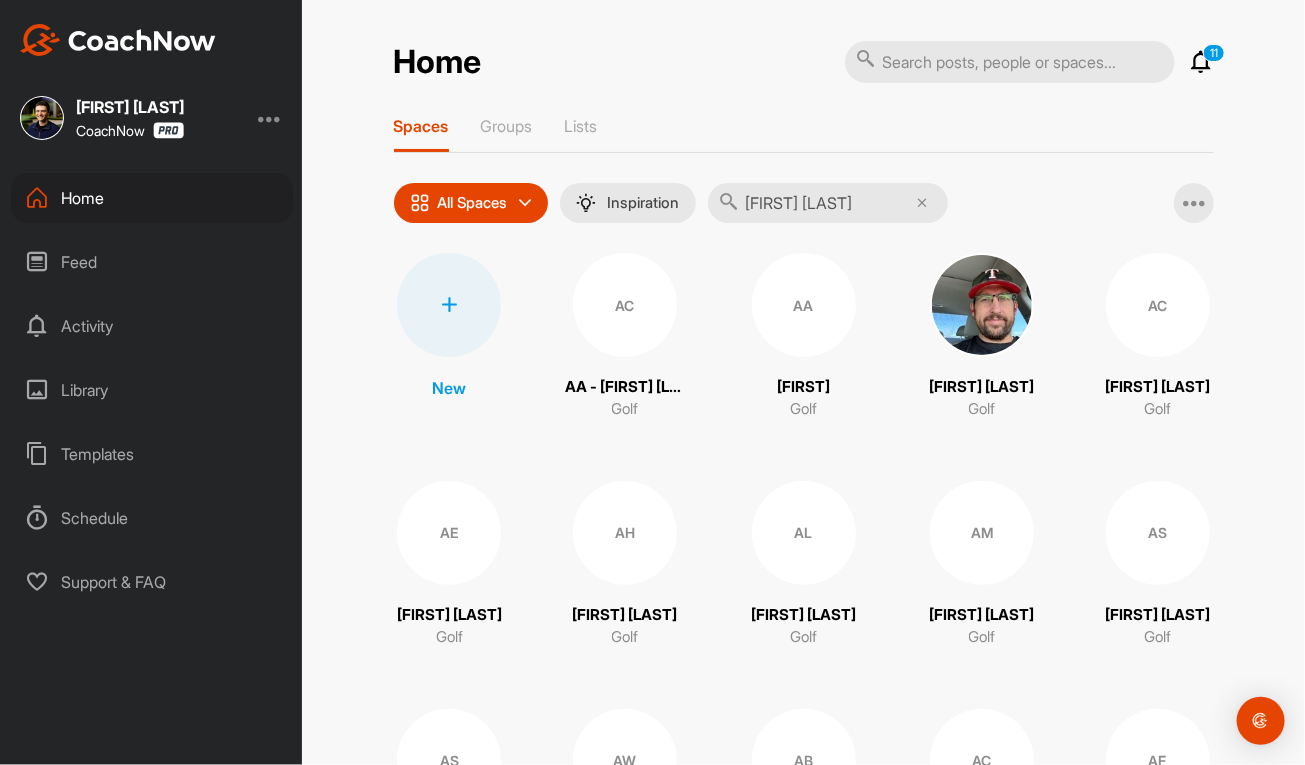 type on "[FIRST] [LAST]" 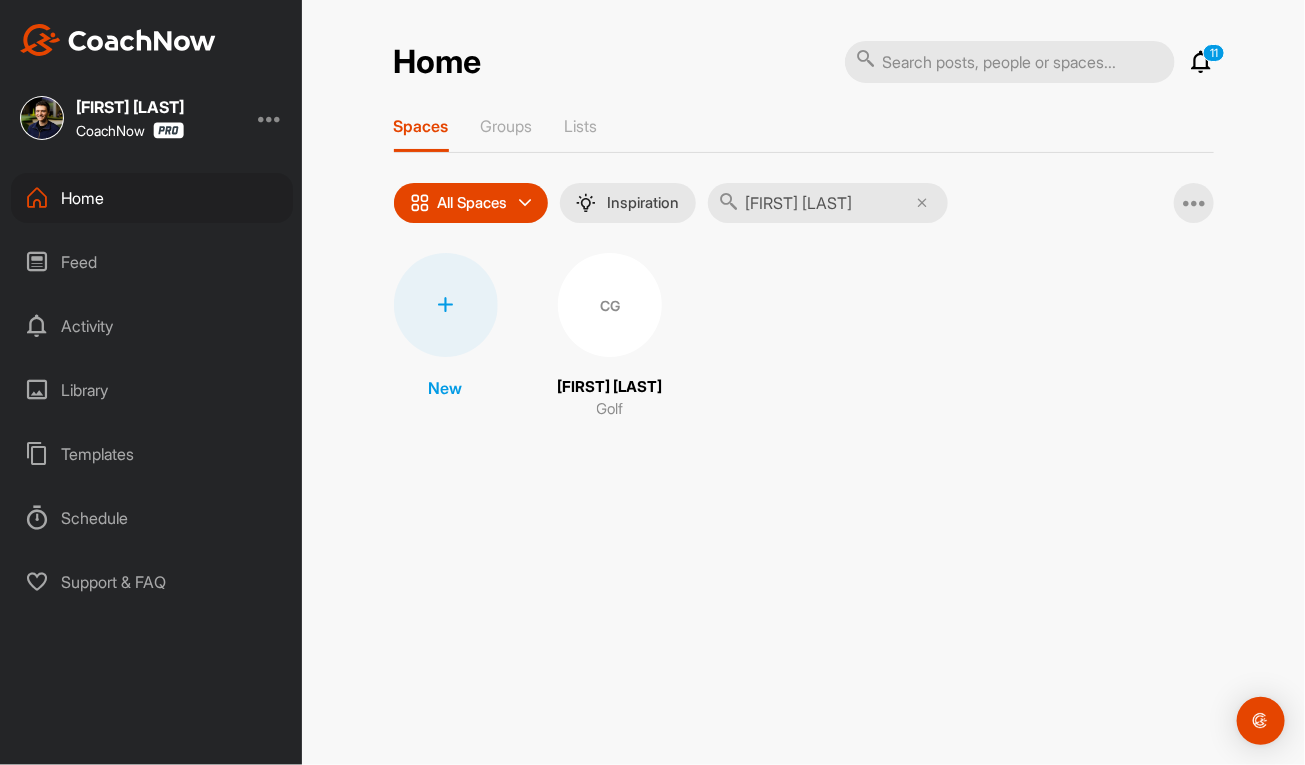 click on "CG" at bounding box center [610, 305] 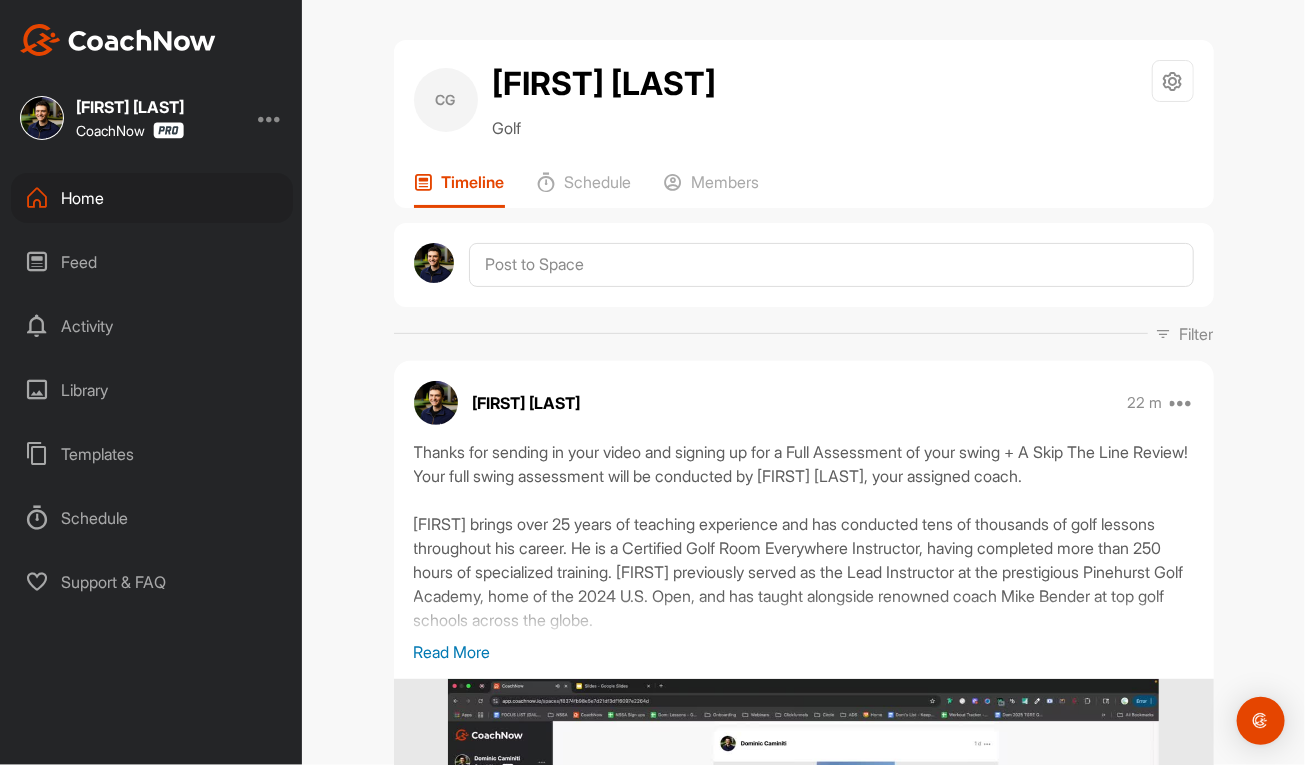 click on "Account Settings Tags Get Paid Benefits Sign Out" at bounding box center (804, 124) 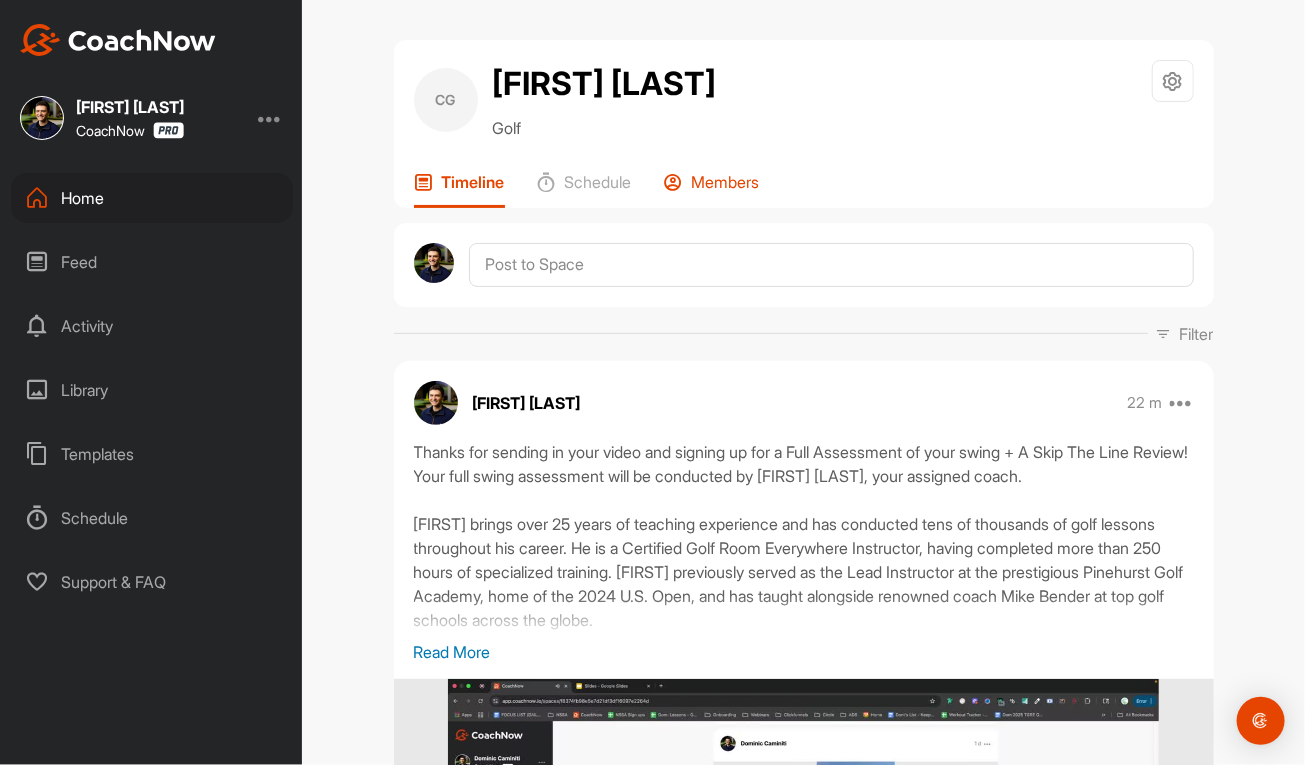 click on "Members" at bounding box center [726, 182] 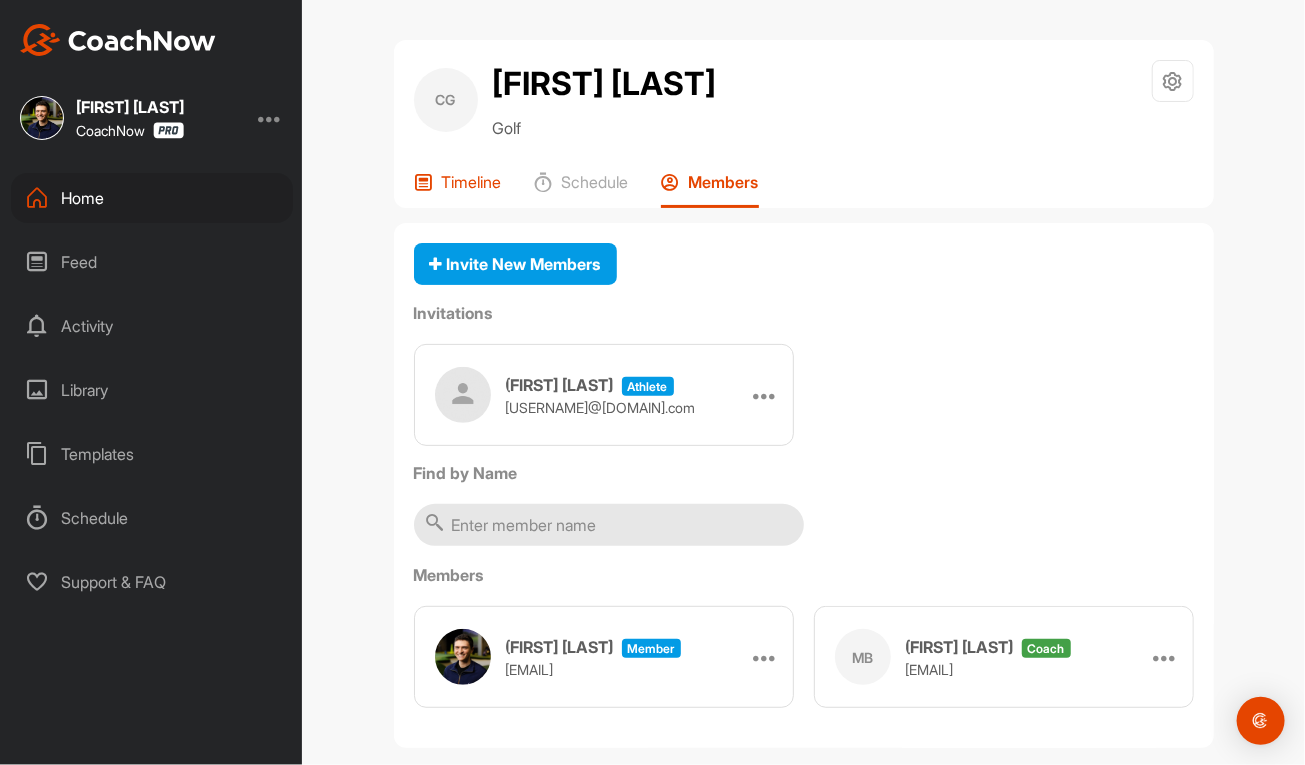click on "Timeline" at bounding box center (458, 190) 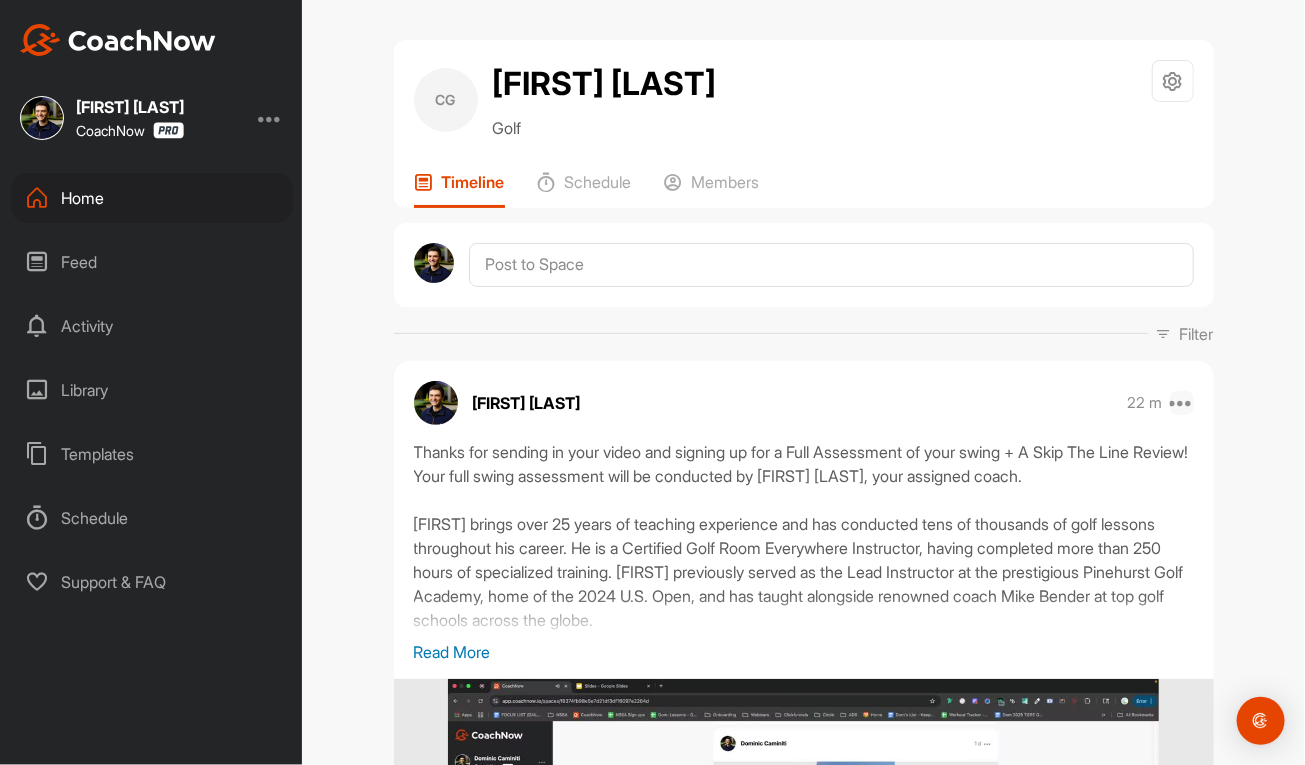 click at bounding box center (1182, 403) 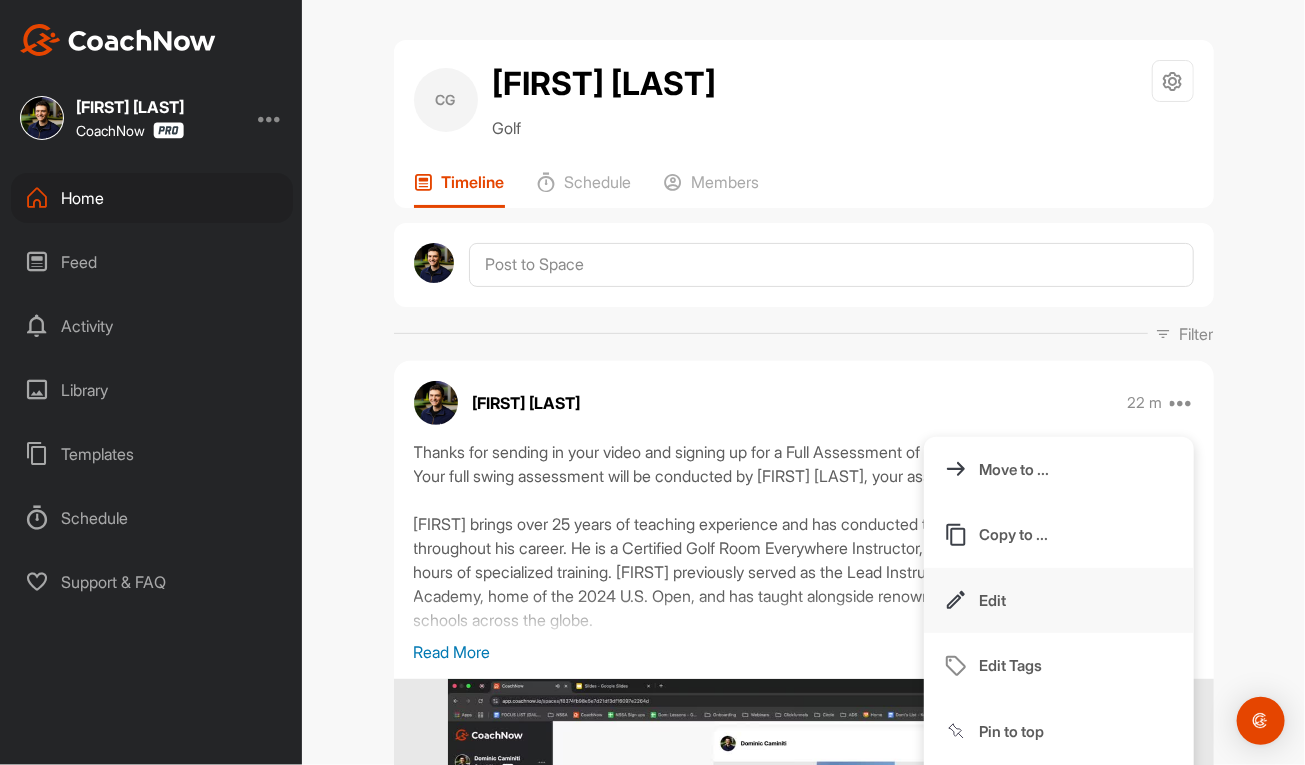 click on "Edit" at bounding box center [993, 600] 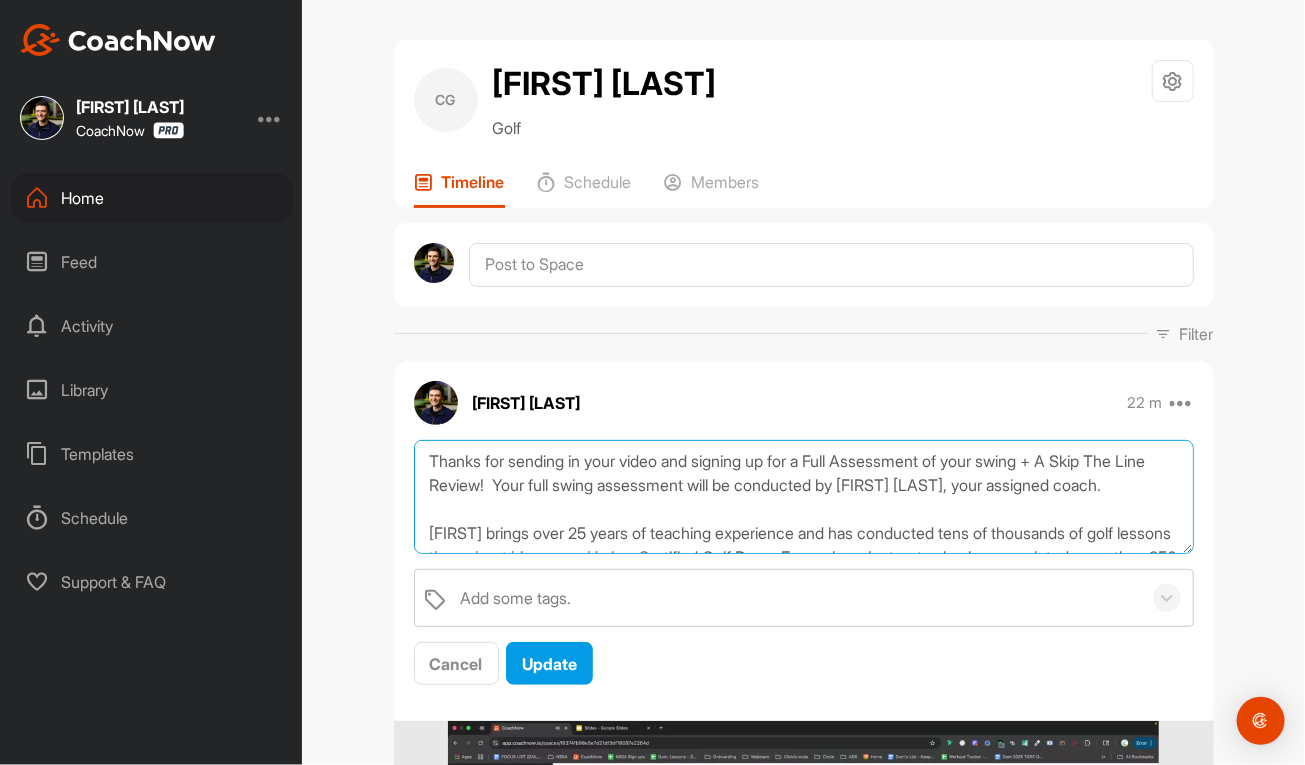 click on "Thanks for sending in your video and signing up for a Full Assessment of your swing + A Skip The Line Review!  Your full swing assessment will be conducted by [FIRST] [LAST], your assigned coach.
[FIRST] brings over 25 years of teaching experience and has conducted tens of thousands of golf lessons throughout his career. He is a Certified Golf Room Everywhere Instructor, having completed more than 250 hours of specialized training. [FIRST] previously served as the Lead Instructor at the prestigious Pinehurst Golf Academy, home of the 2024 U.S. Open, and has taught alongside renowned coach Mike Bender at top golf schools across the globe.
After [FIRST] provides you with a full assessment of your golf swing, I will provide you with a post on social media.  If you have requested private delivery, your review from me will be sent in your CoachNow Space.
All The Best,
Dom Caminiti | Co-Founder Of The Golf Room Everywhere
Last thing, please watch this video below:" at bounding box center [804, 497] 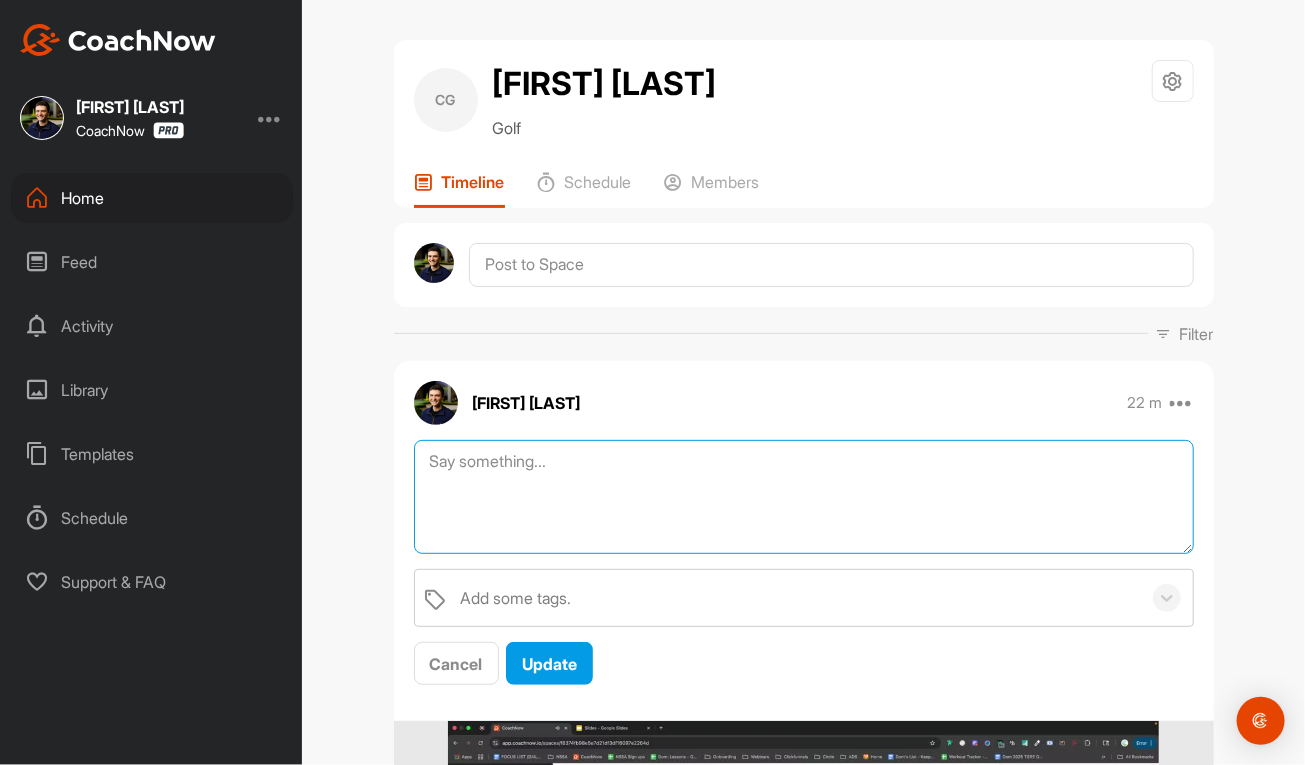 paste on "Thanks for sending in your video and signing up for a Full Assessment of your swing + A Skip The Line Review! Your assigned coach to give you the full assessment will be [FIRST] [LAST].
[FIRST] isn’t just a coach—he’s a cornerstone of The Golf Room Everywhere. Since joining the team in 2021, he’s delivered over 10,000 online lessons and counting. Before earning that track record, [FIRST] put in over 300 hours of specialized training inside TGRE’s elite coaching system. Add in his background as a Division II collegiate golfer and current professional golfer, and it’s clear: you’re not just in good hands—you’re learning from someone who lives and breathes this game at an extremely high level.
After [FIRST] provides you with a full assessment of your golf swing, I will provide you with a post on social media. If you have requested private delivery, your review from me will be sent in your CoachNow Space.
All the best,
[FIRST] [LAST]
Last thing, please watch this video:" 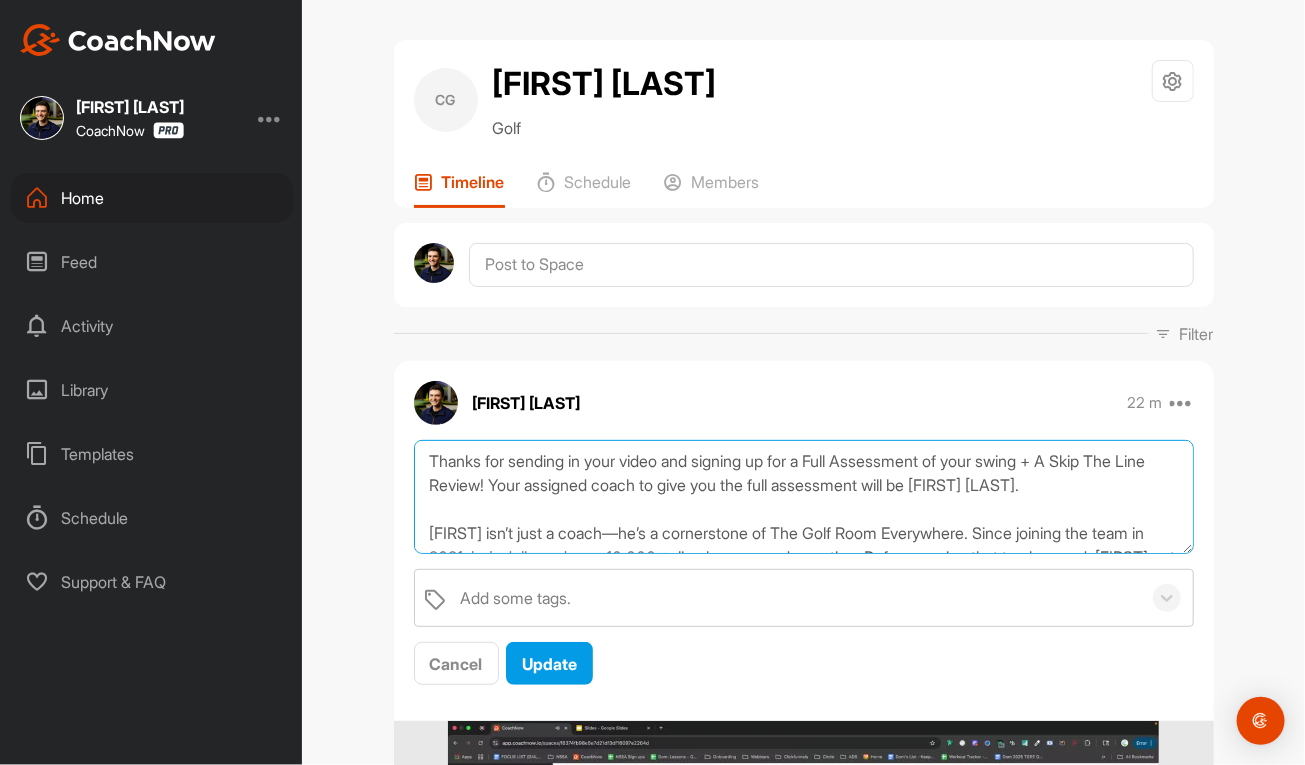 scroll, scrollTop: 325, scrollLeft: 0, axis: vertical 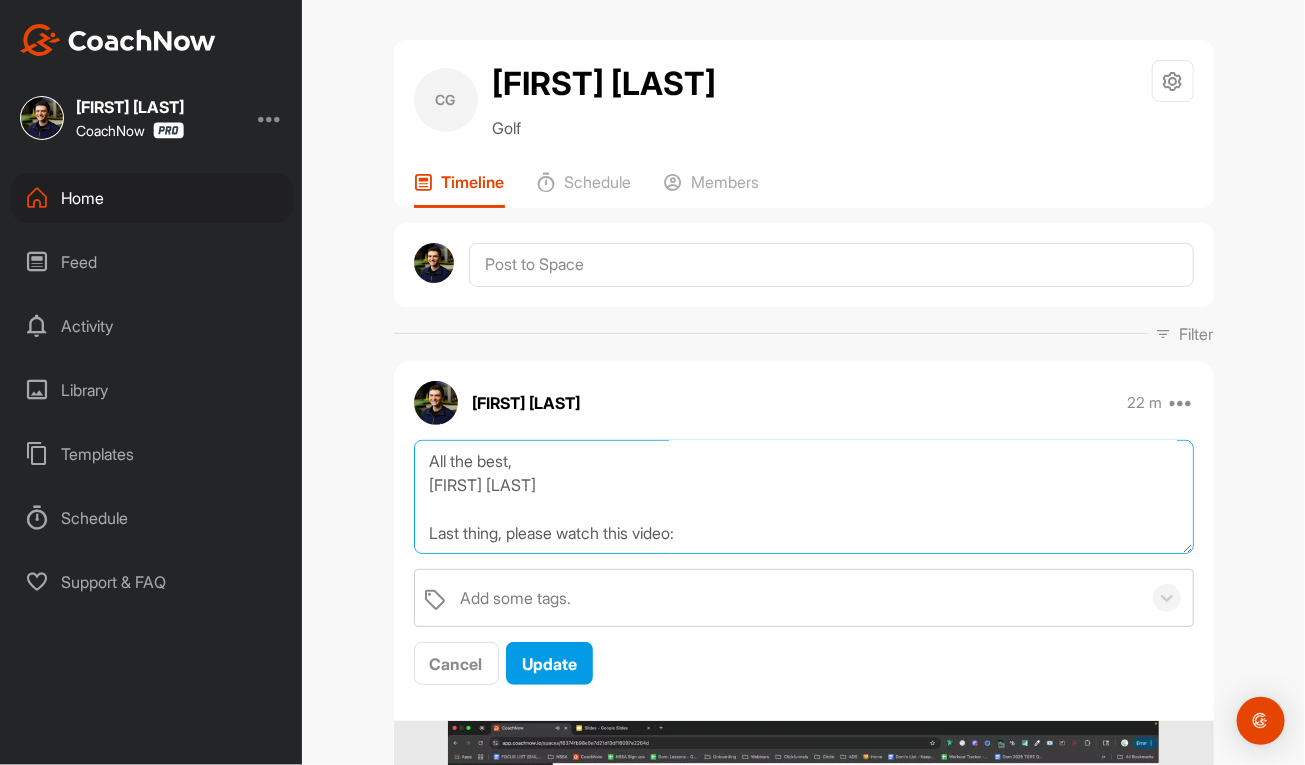 type on "Thanks for sending in your video and signing up for a Full Assessment of your swing + A Skip The Line Review! Your assigned coach to give you the full assessment will be [FIRST] [LAST].
[FIRST] isn’t just a coach—he’s a cornerstone of The Golf Room Everywhere. Since joining the team in 2021, he’s delivered over 10,000 online lessons and counting. Before earning that track record, [FIRST] put in over 300 hours of specialized training inside TGRE’s elite coaching system. Add in his background as a Division II collegiate golfer and current professional golfer, and it’s clear: you’re not just in good hands—you’re learning from someone who lives and breathes this game at an extremely high level.
After [FIRST] provides you with a full assessment of your golf swing, I will provide you with a post on social media. If you have requested private delivery, your review from me will be sent in your CoachNow Space.
All the best,
[FIRST] [LAST]
Last thing, please watch this video:" 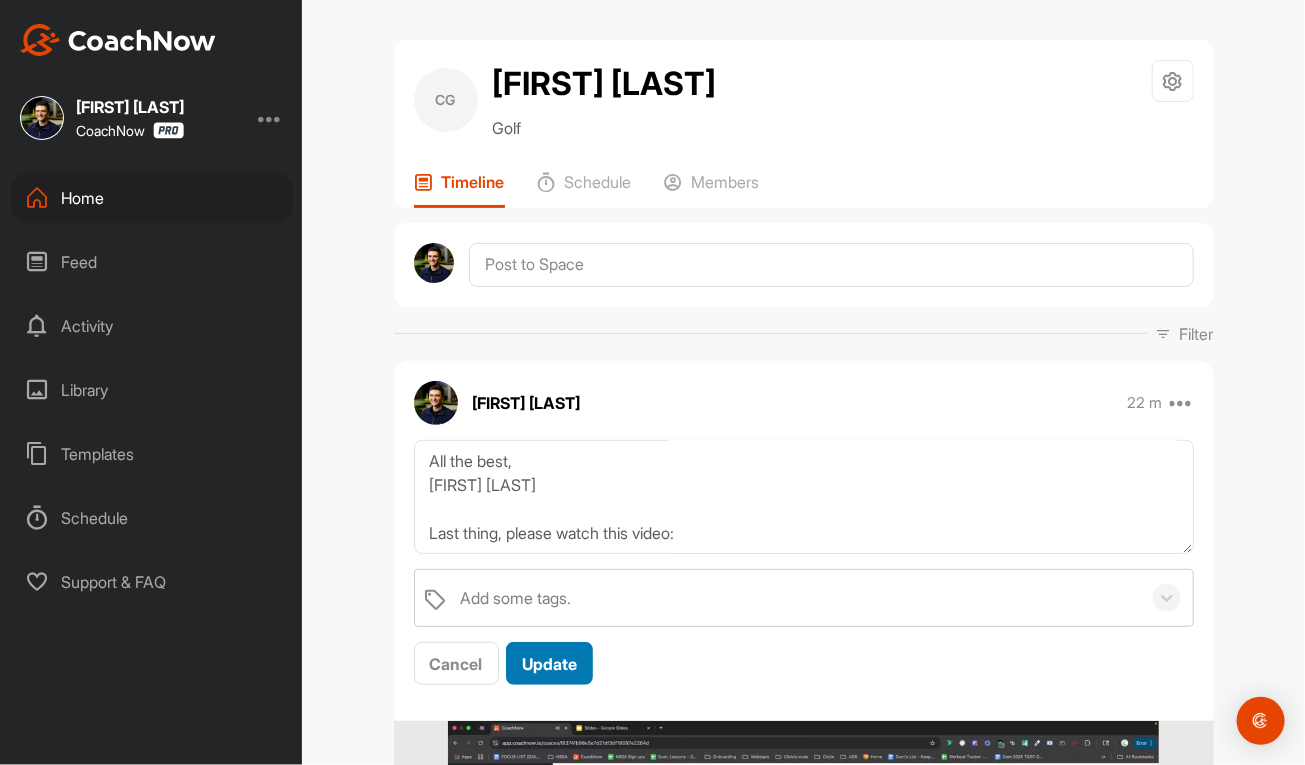 click on "Update" at bounding box center [549, 663] 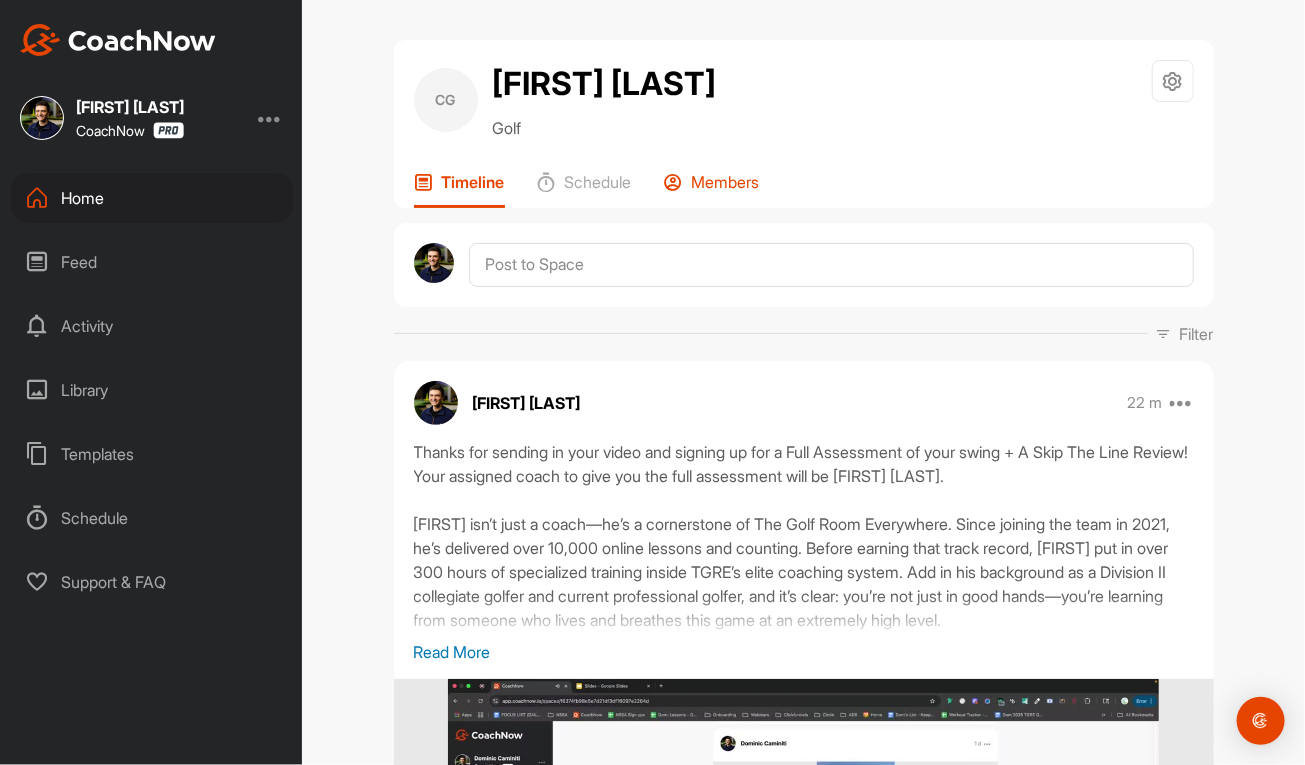 click on "Members" at bounding box center [712, 190] 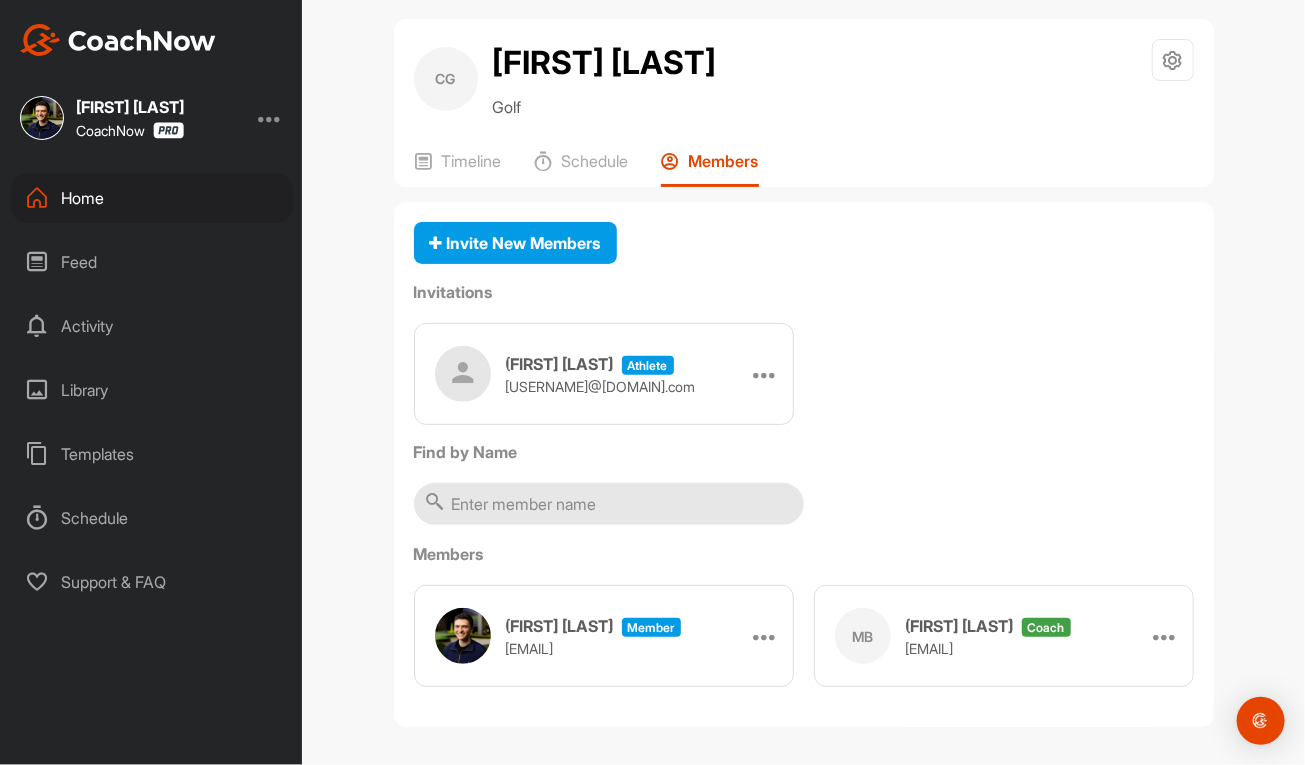 scroll, scrollTop: 28, scrollLeft: 0, axis: vertical 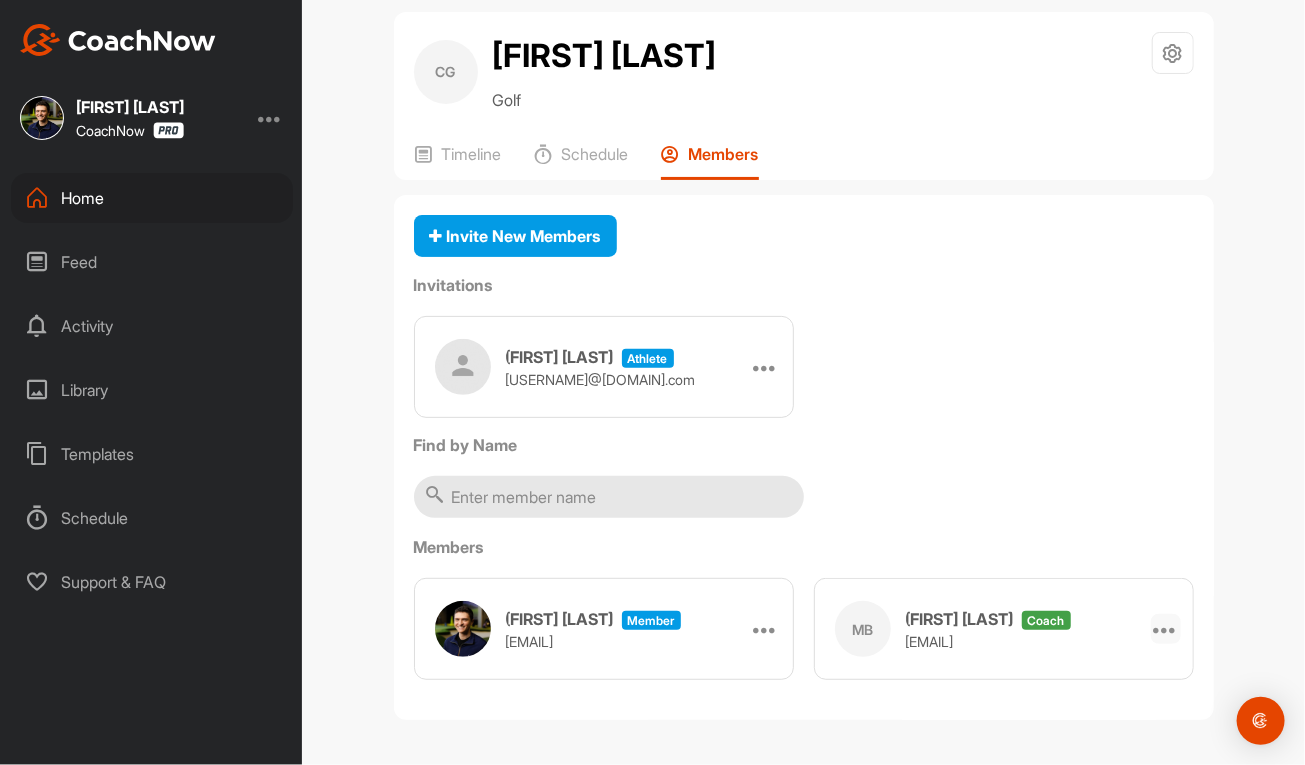click at bounding box center (1166, 629) 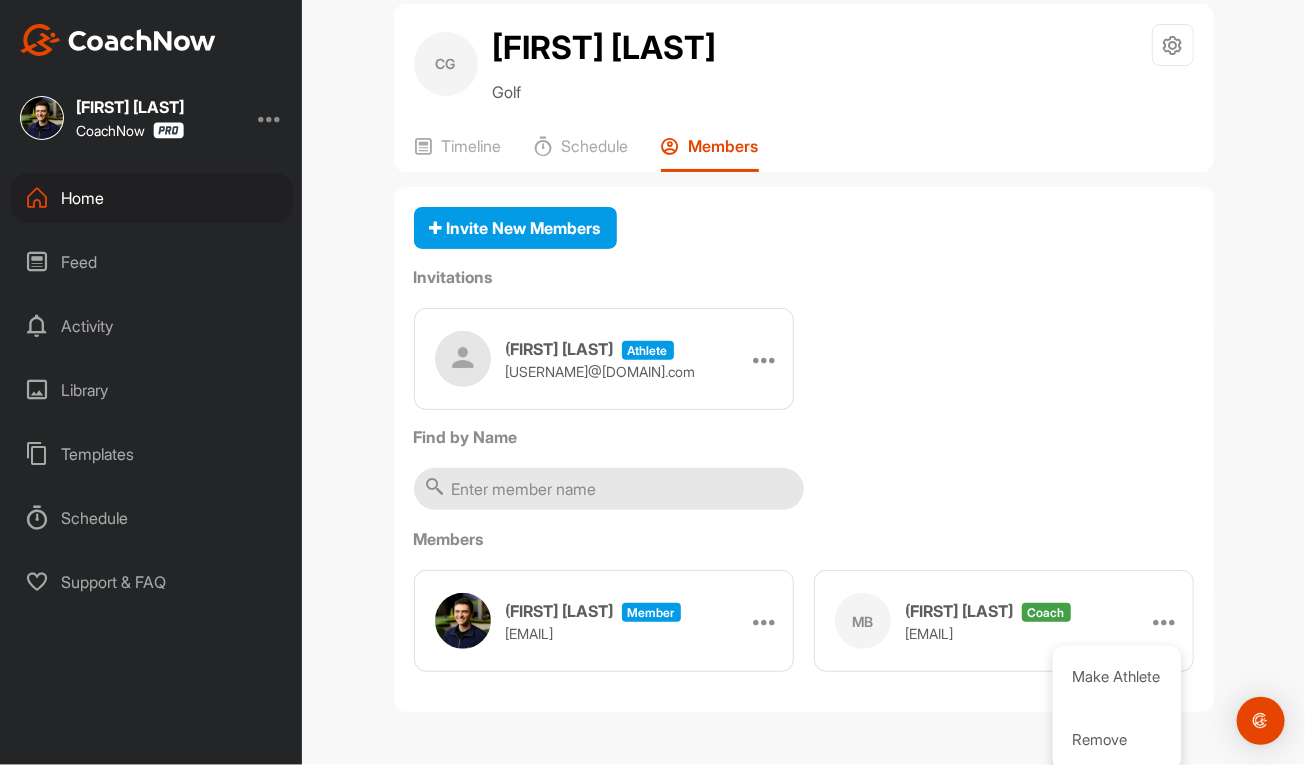scroll, scrollTop: 40, scrollLeft: 0, axis: vertical 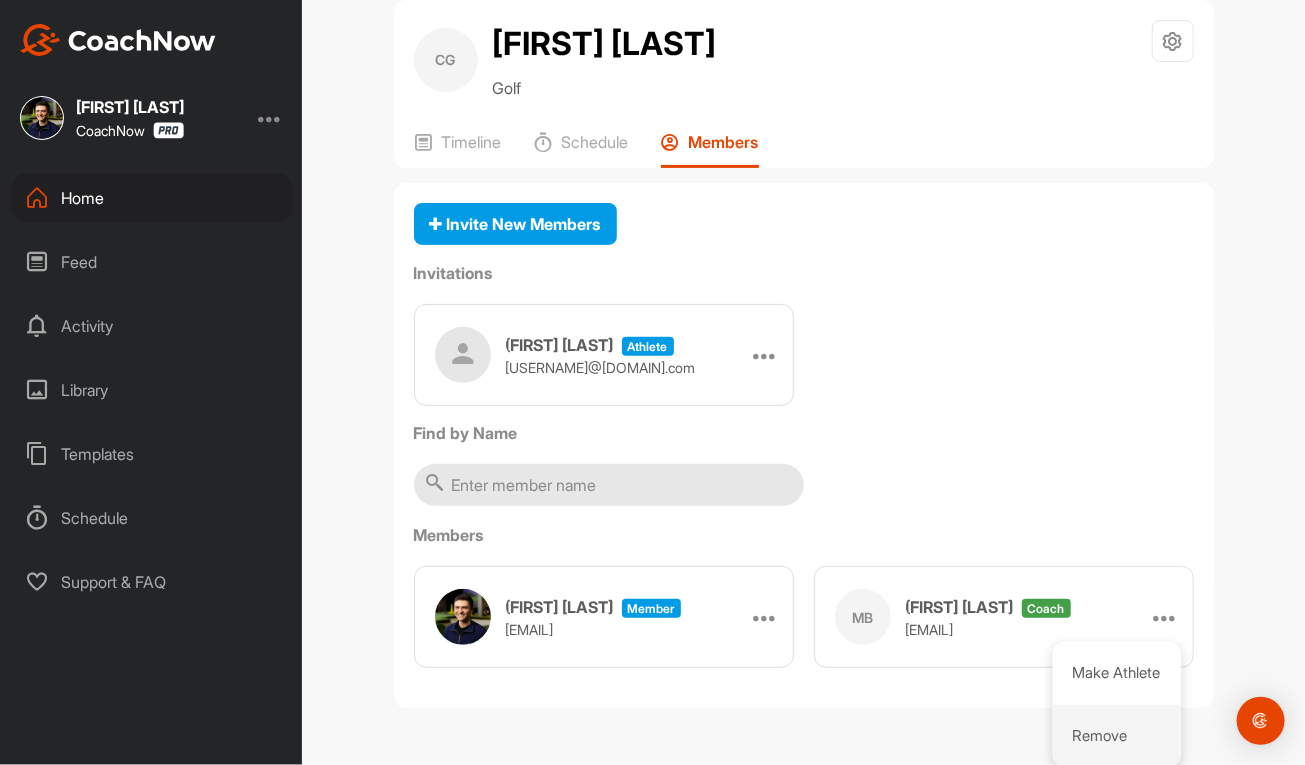click on "Remove" at bounding box center [1117, 736] 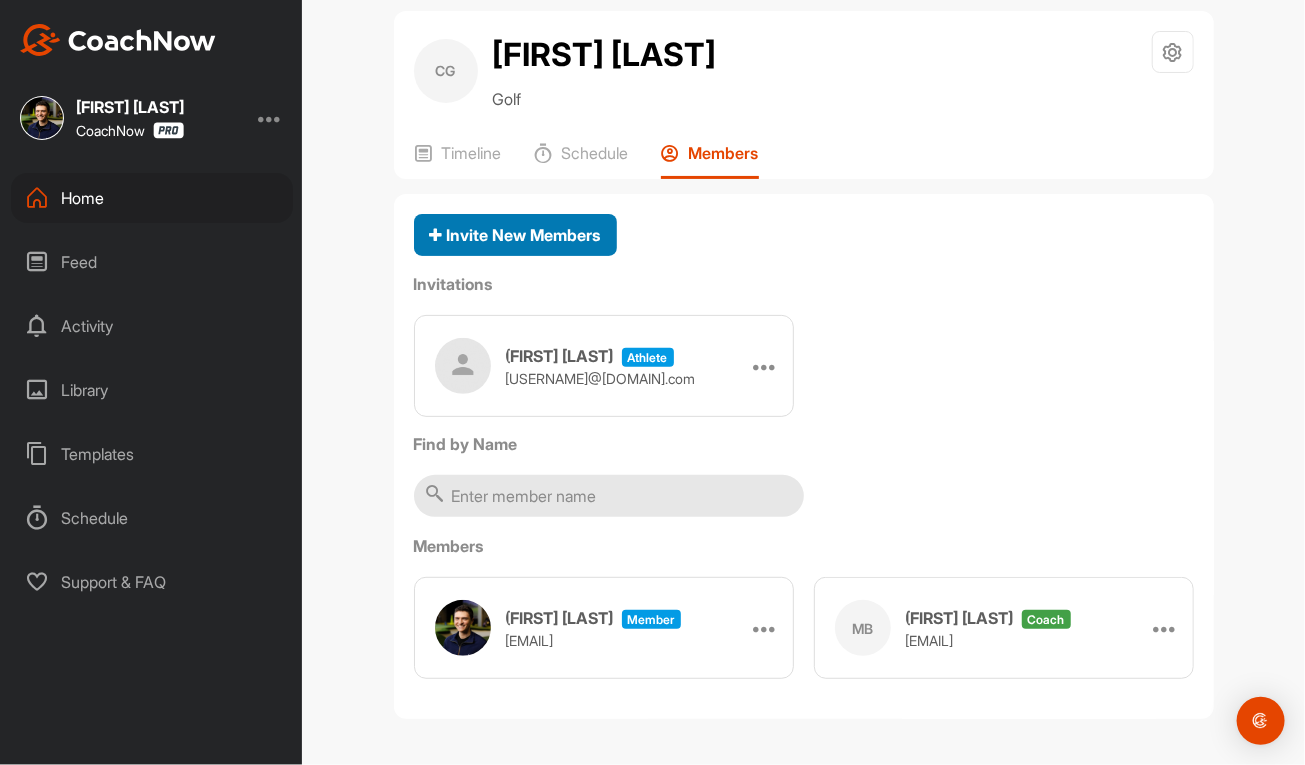 scroll, scrollTop: 28, scrollLeft: 0, axis: vertical 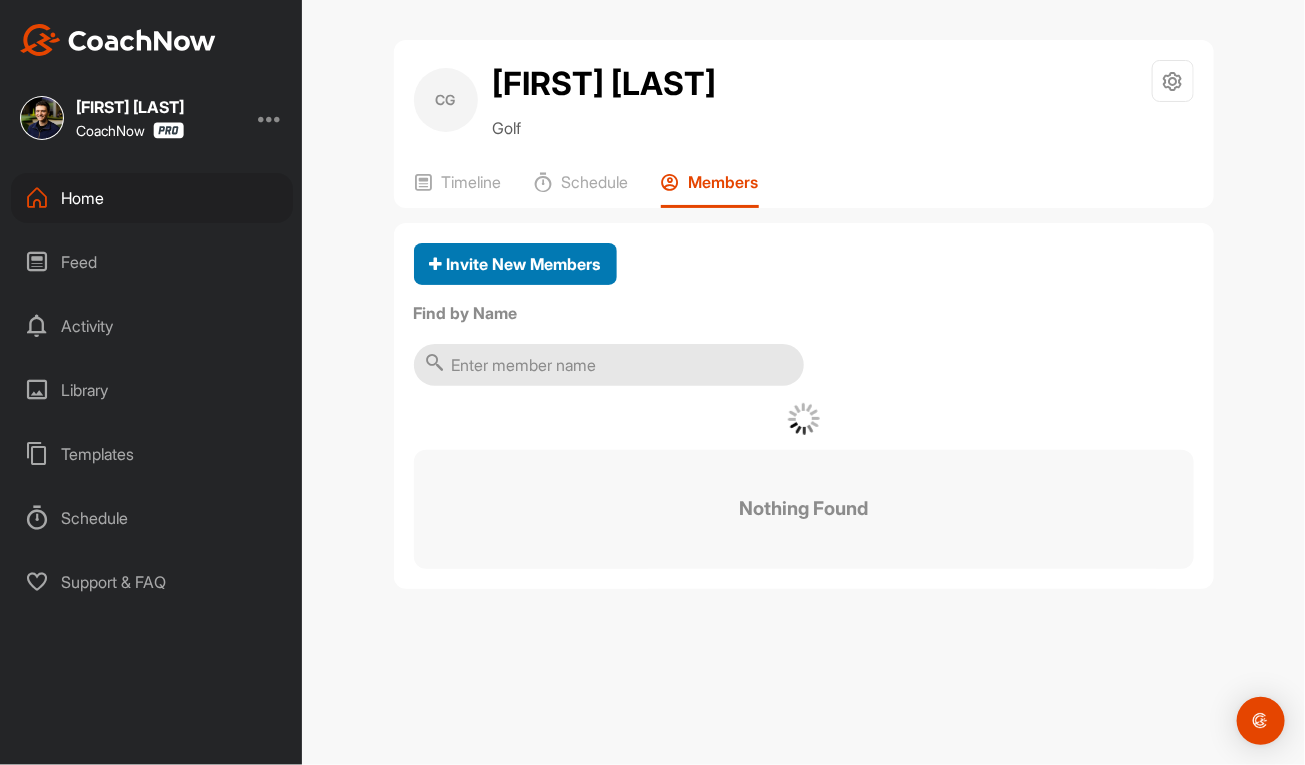 click on "Invite New Members Find by Name Nothing Found" at bounding box center (804, 406) 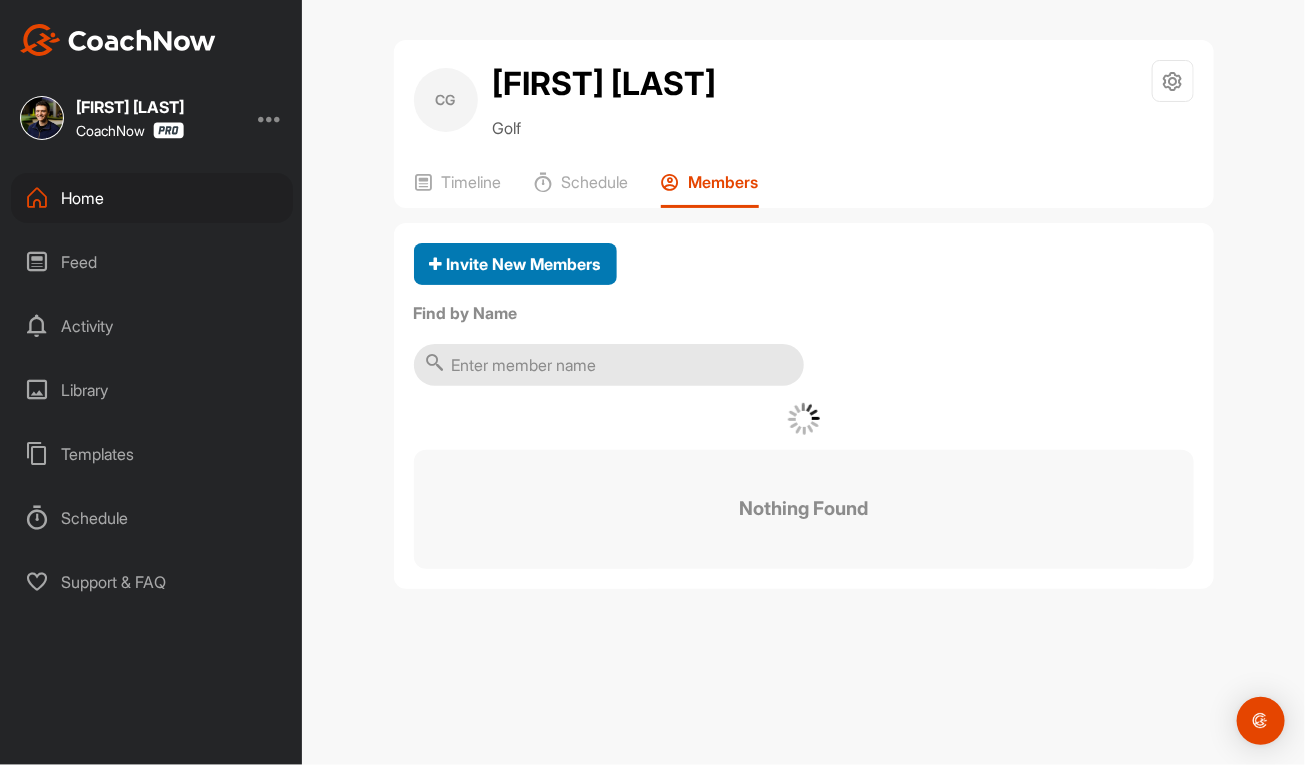 scroll, scrollTop: 0, scrollLeft: 0, axis: both 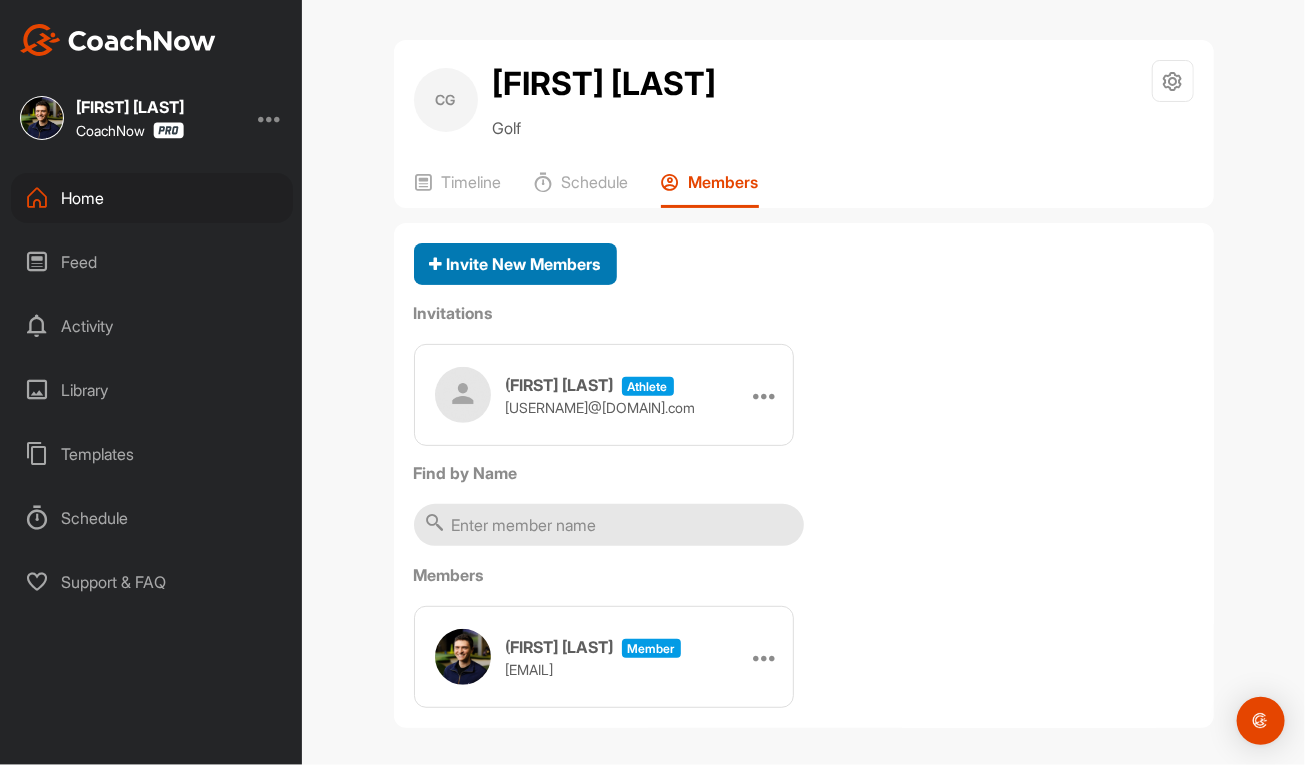 click on "Invite New Members" at bounding box center [515, 264] 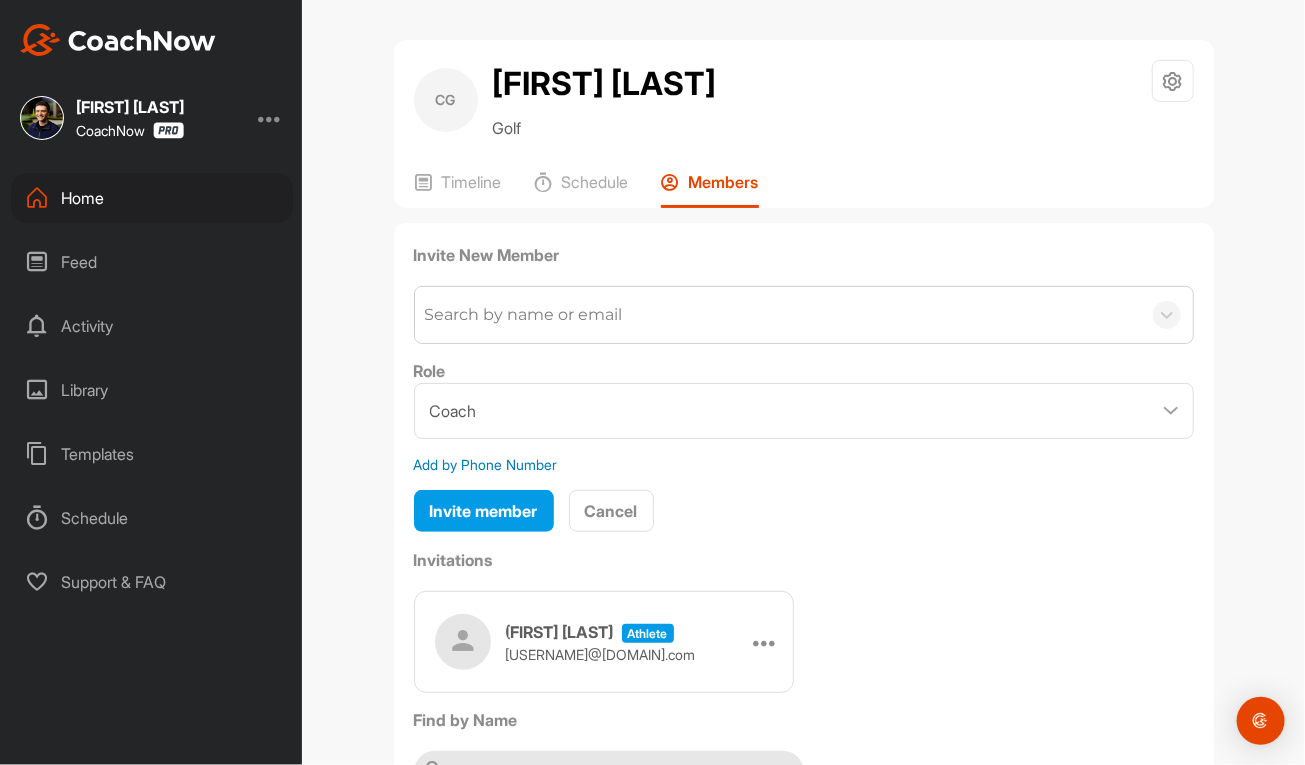 click on "Search by name or email" at bounding box center (524, 315) 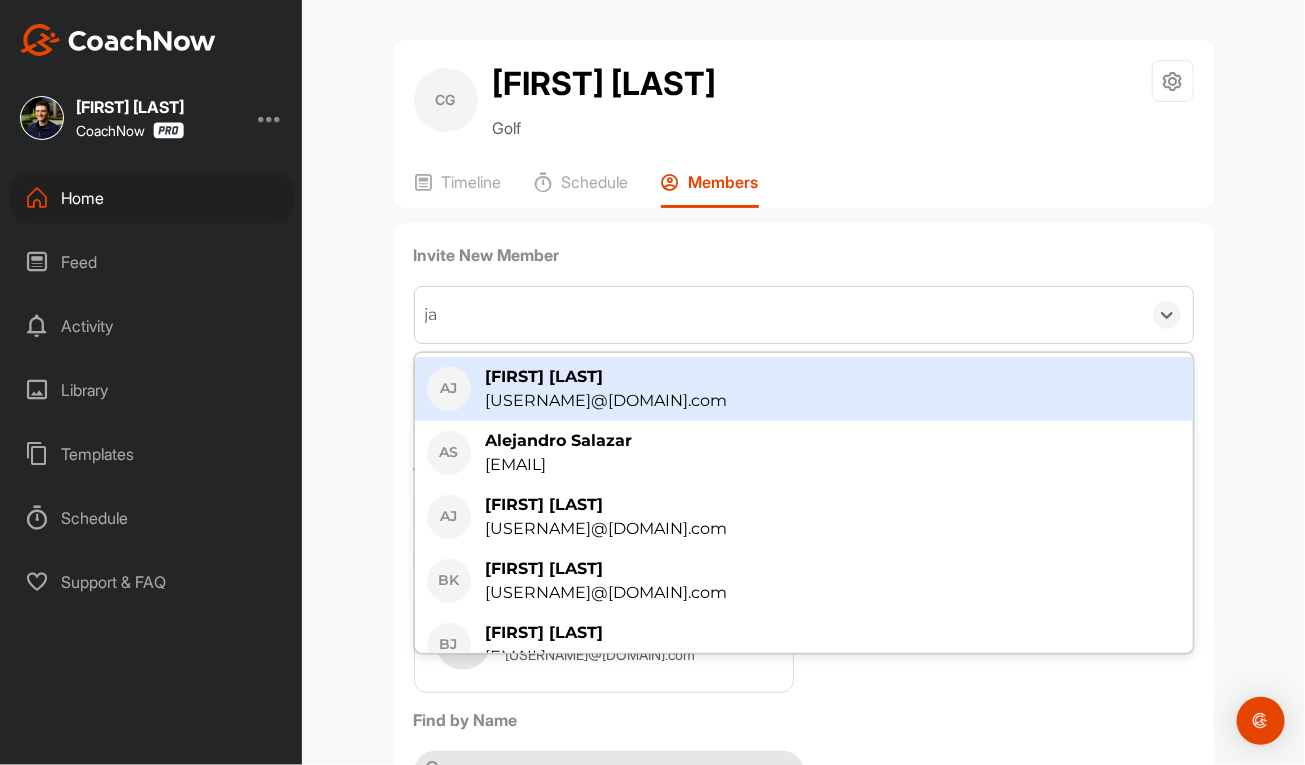 type on "jac" 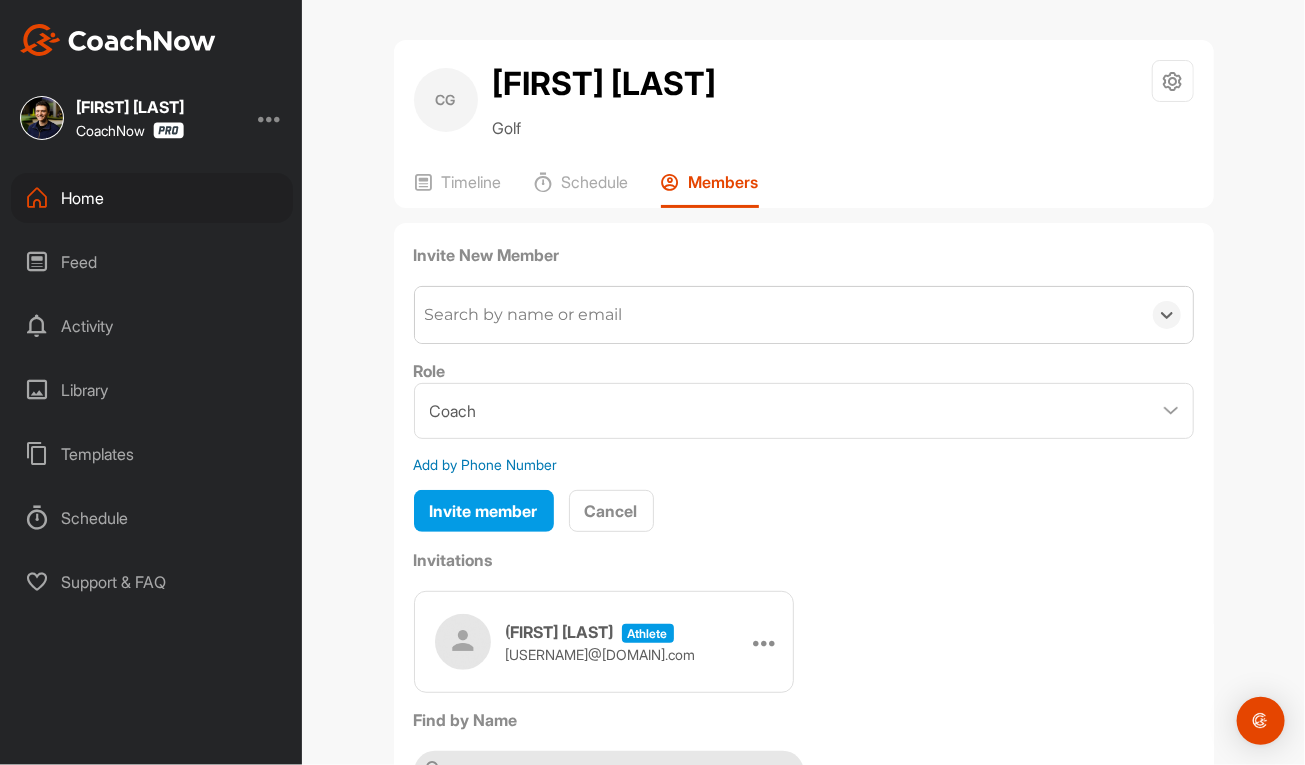 click on "Search by name or email" at bounding box center [778, 315] 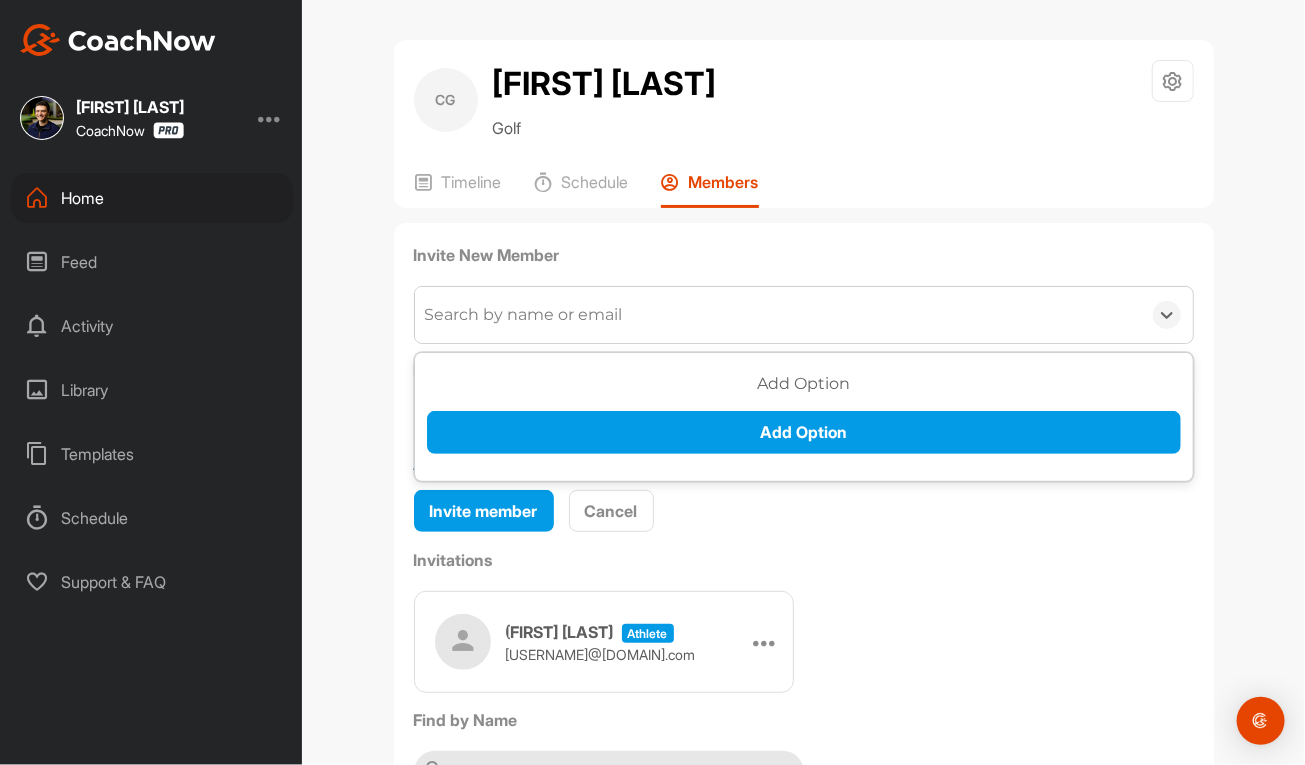 click on "Search by name or email" at bounding box center (524, 315) 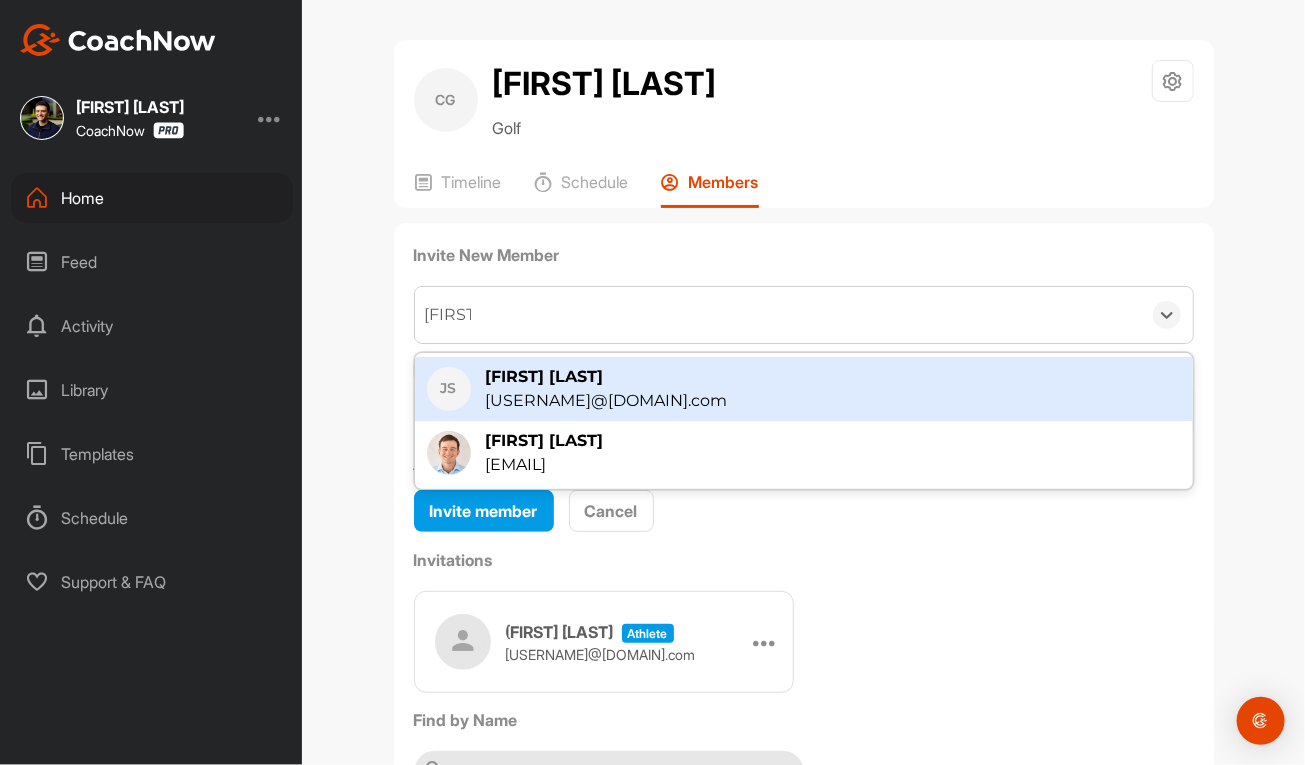type on "[FIRST] [LAST]" 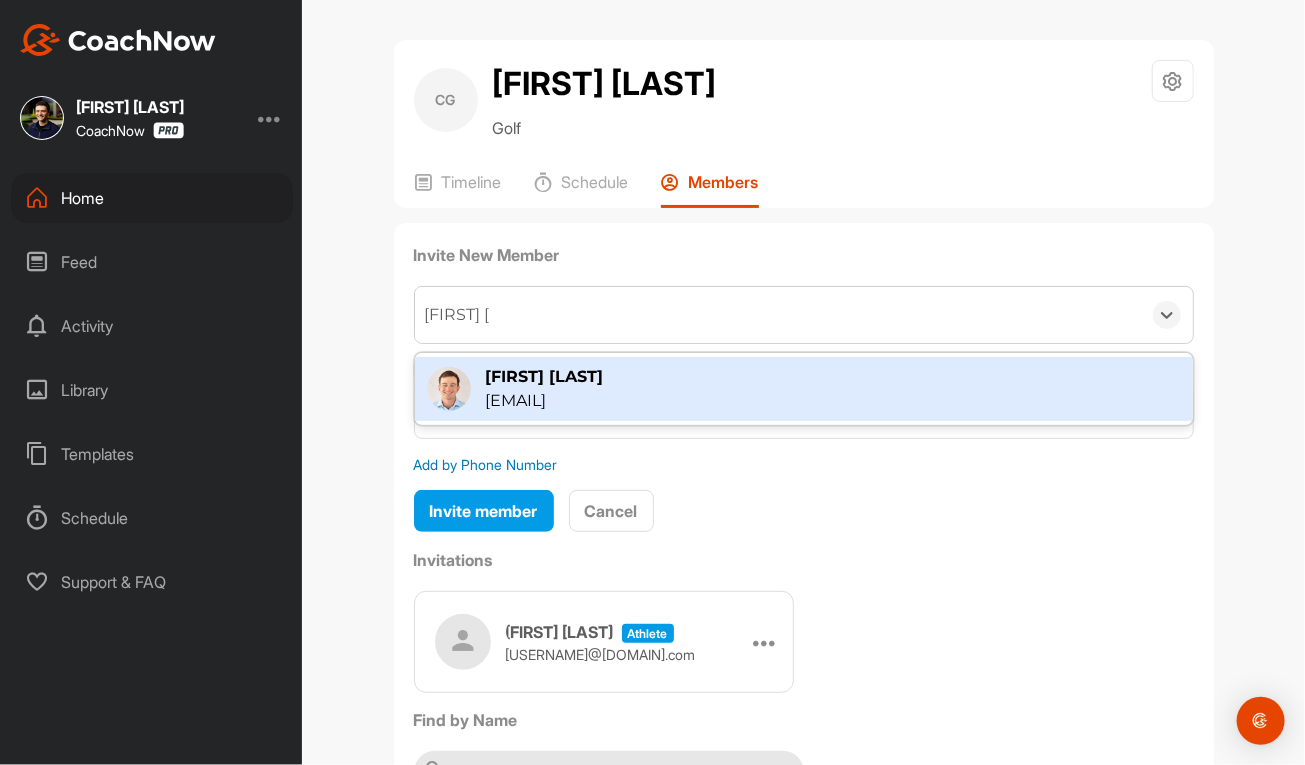 click on "[FIRST] [LAST] [EMAIL]" at bounding box center [804, 389] 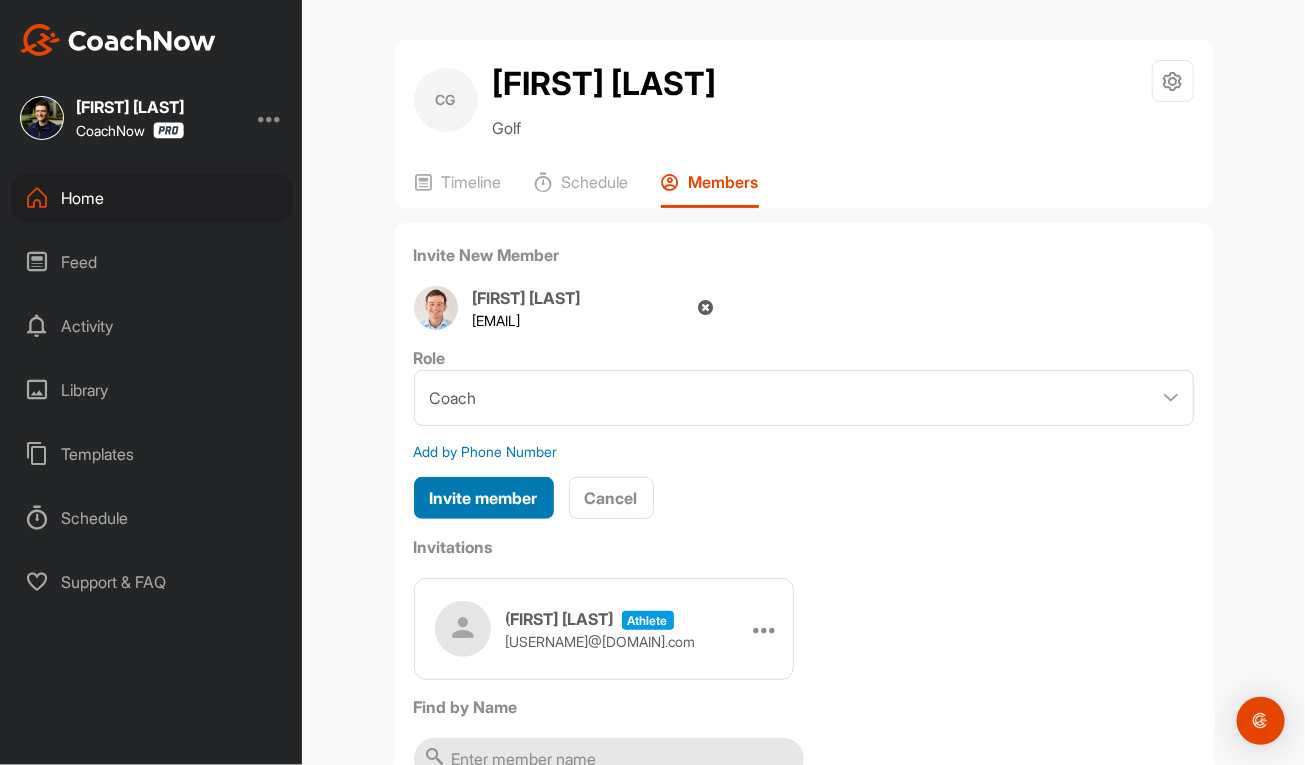 click on "Invite member" at bounding box center [484, 498] 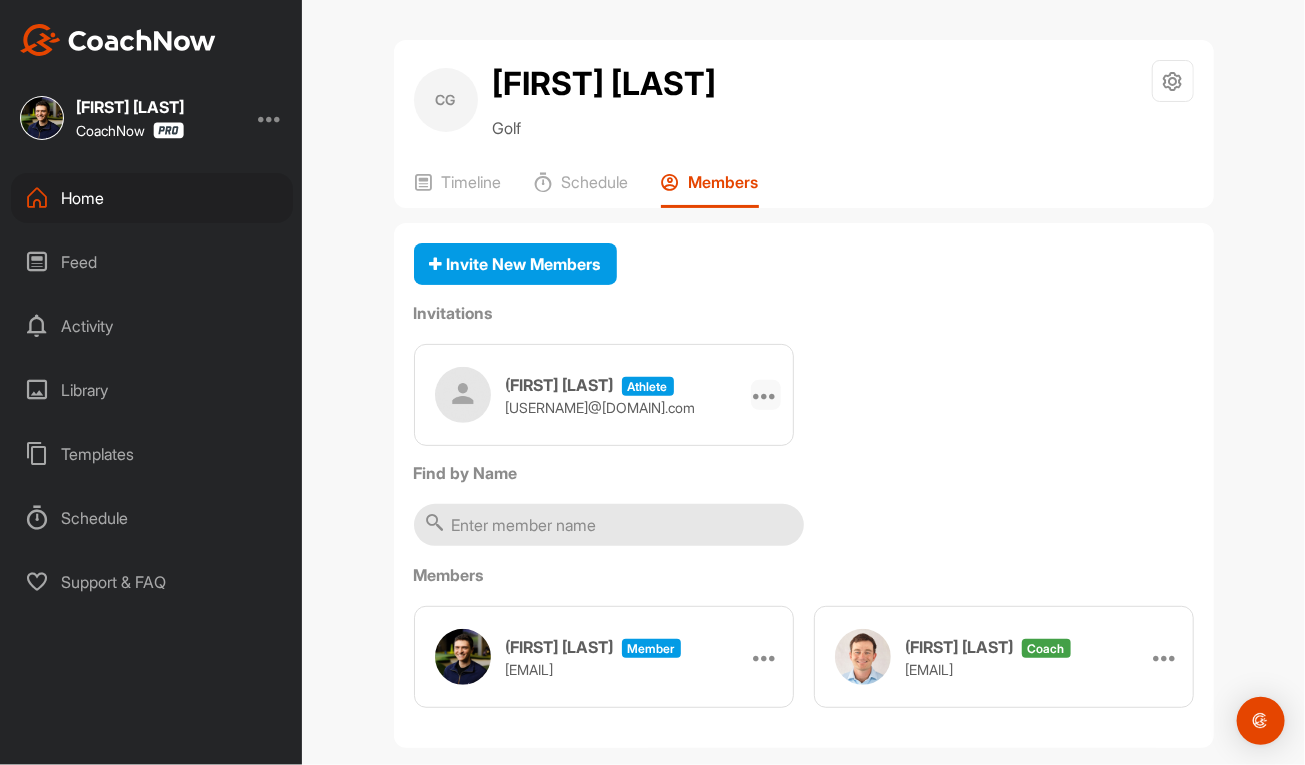 click at bounding box center [766, 395] 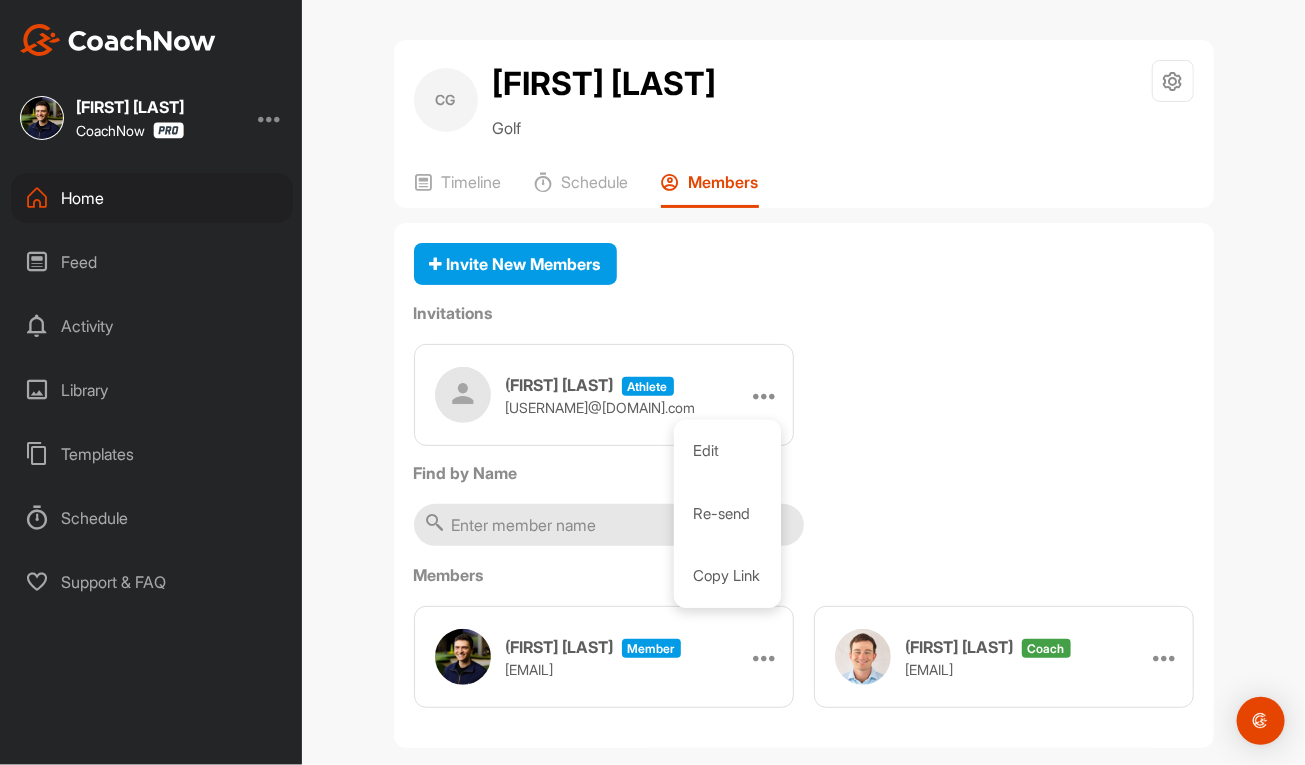 click on "[FIRST] [LAST]   [EMAIL]" at bounding box center [565, 395] 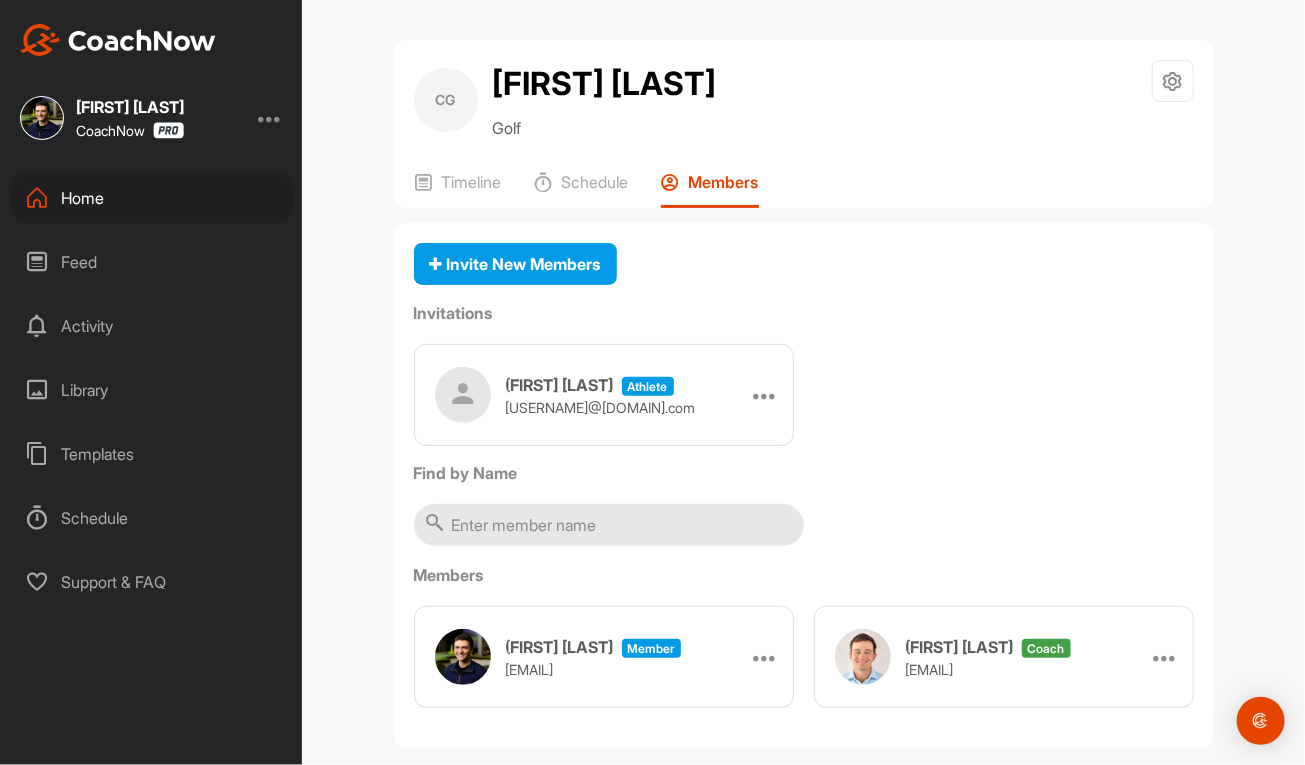 click on "[USERNAME]@[DOMAIN].com" at bounding box center (601, 407) 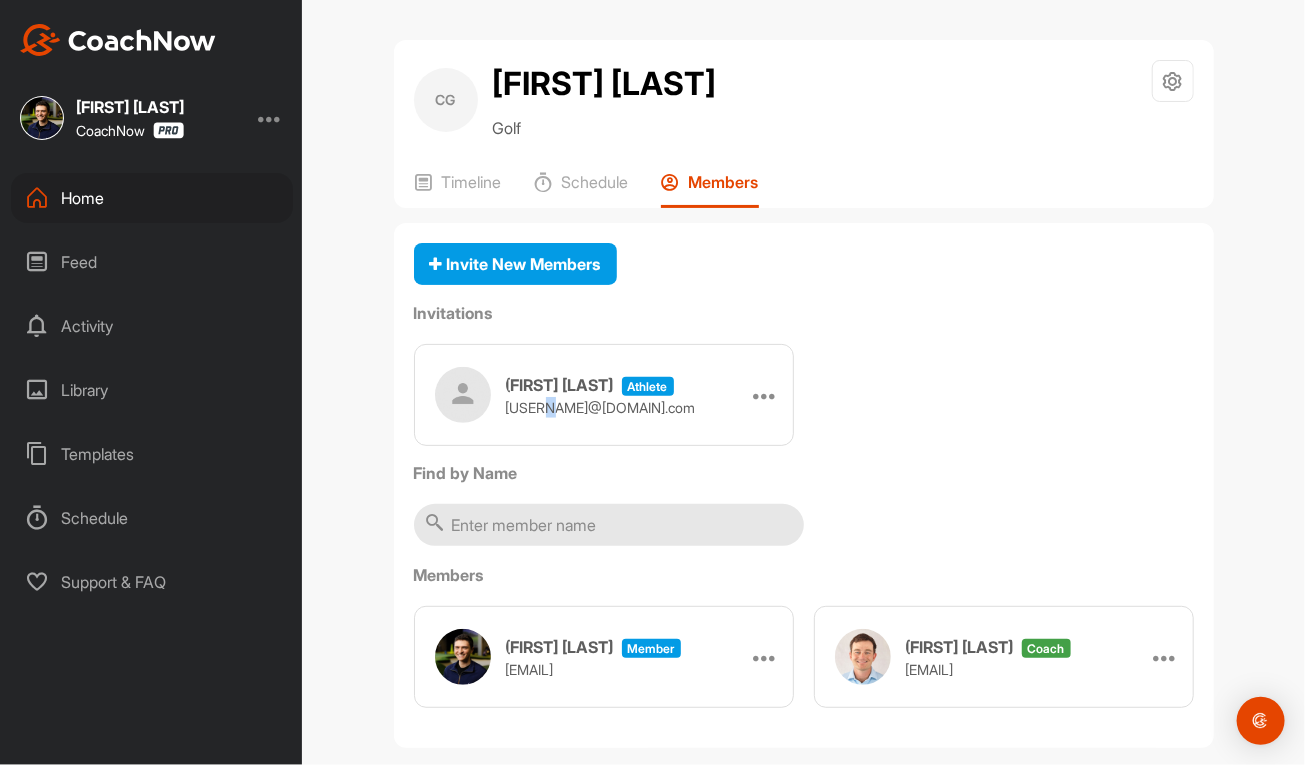 click on "[USERNAME]@[DOMAIN].com" at bounding box center [601, 407] 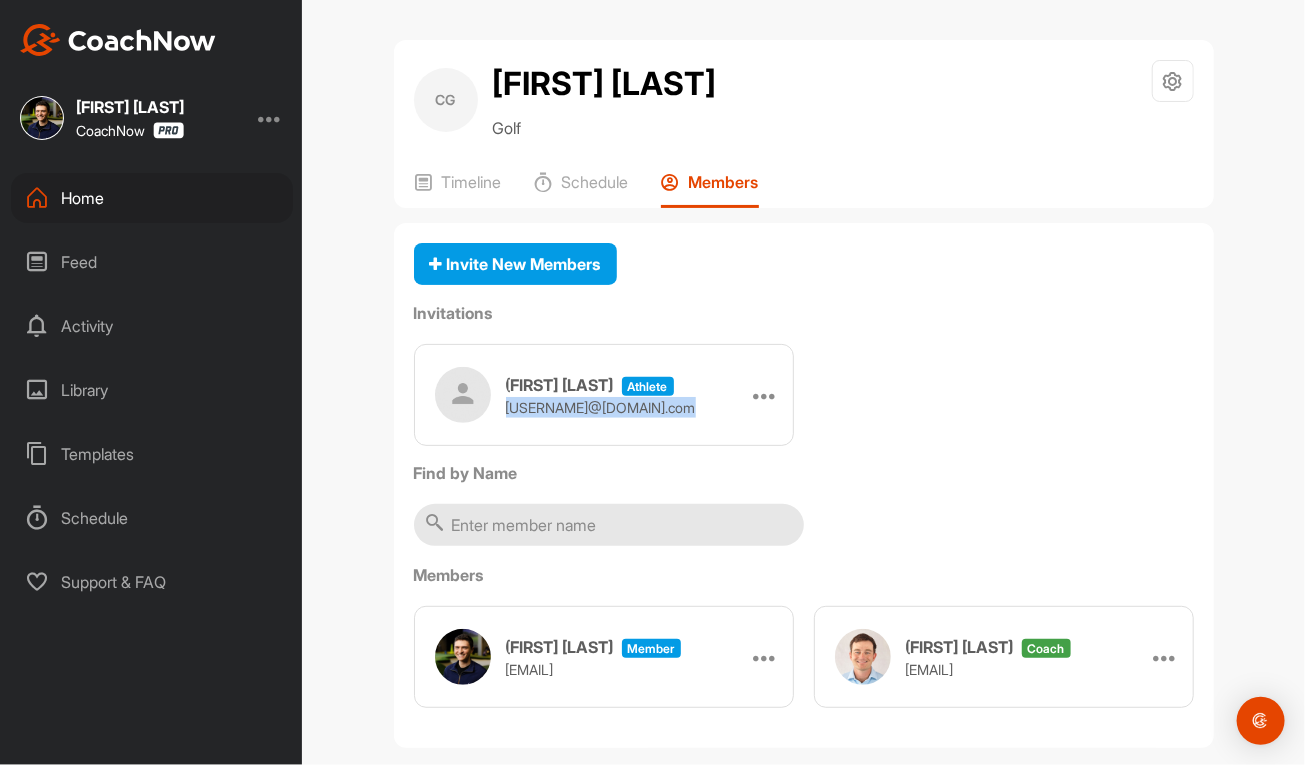 click on "[USERNAME]@[DOMAIN].com" at bounding box center (601, 407) 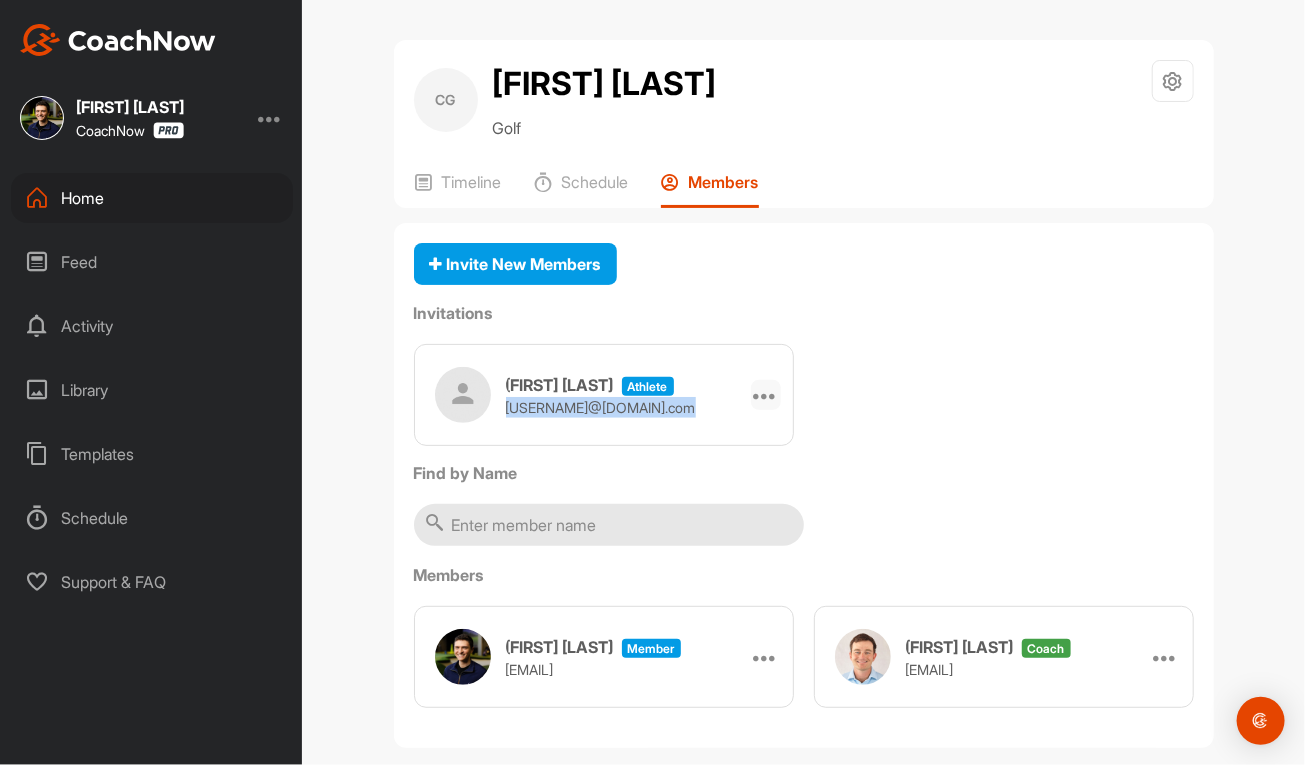 click at bounding box center [766, 395] 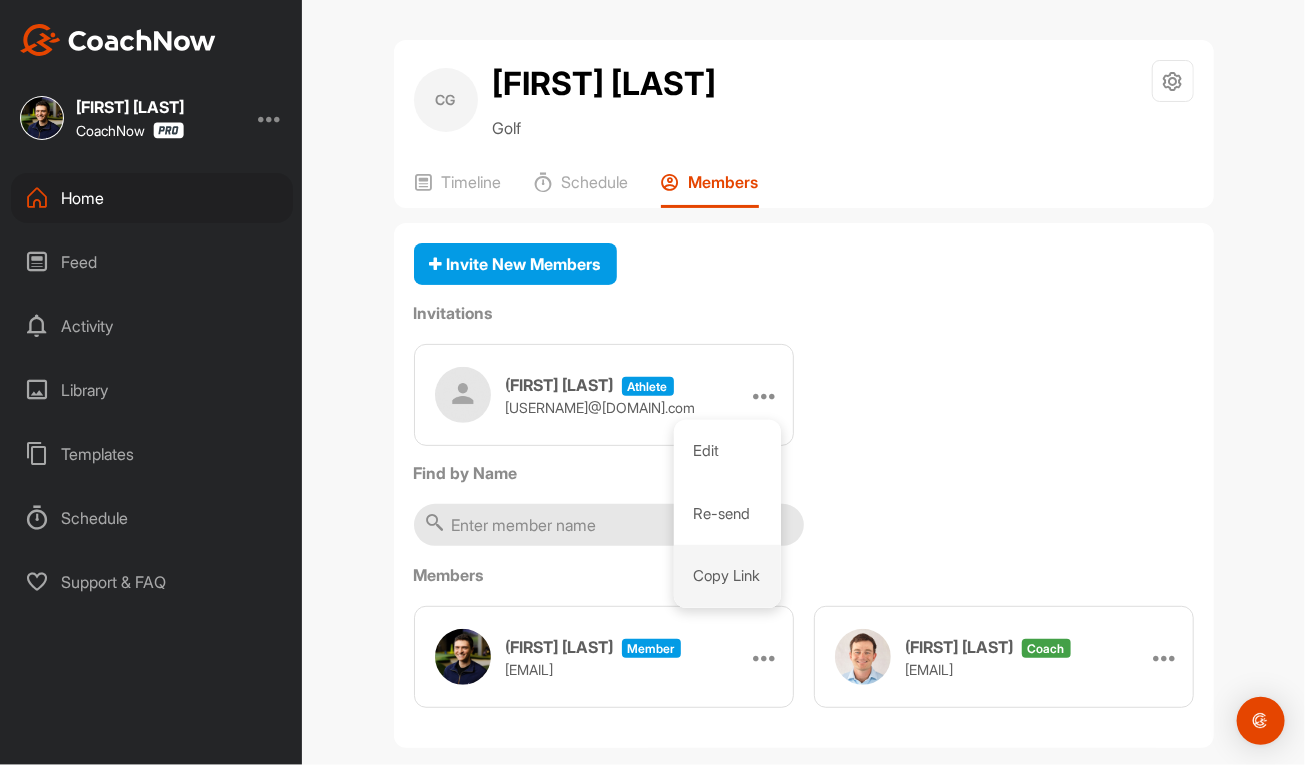click on "Copy Link" at bounding box center [727, 576] 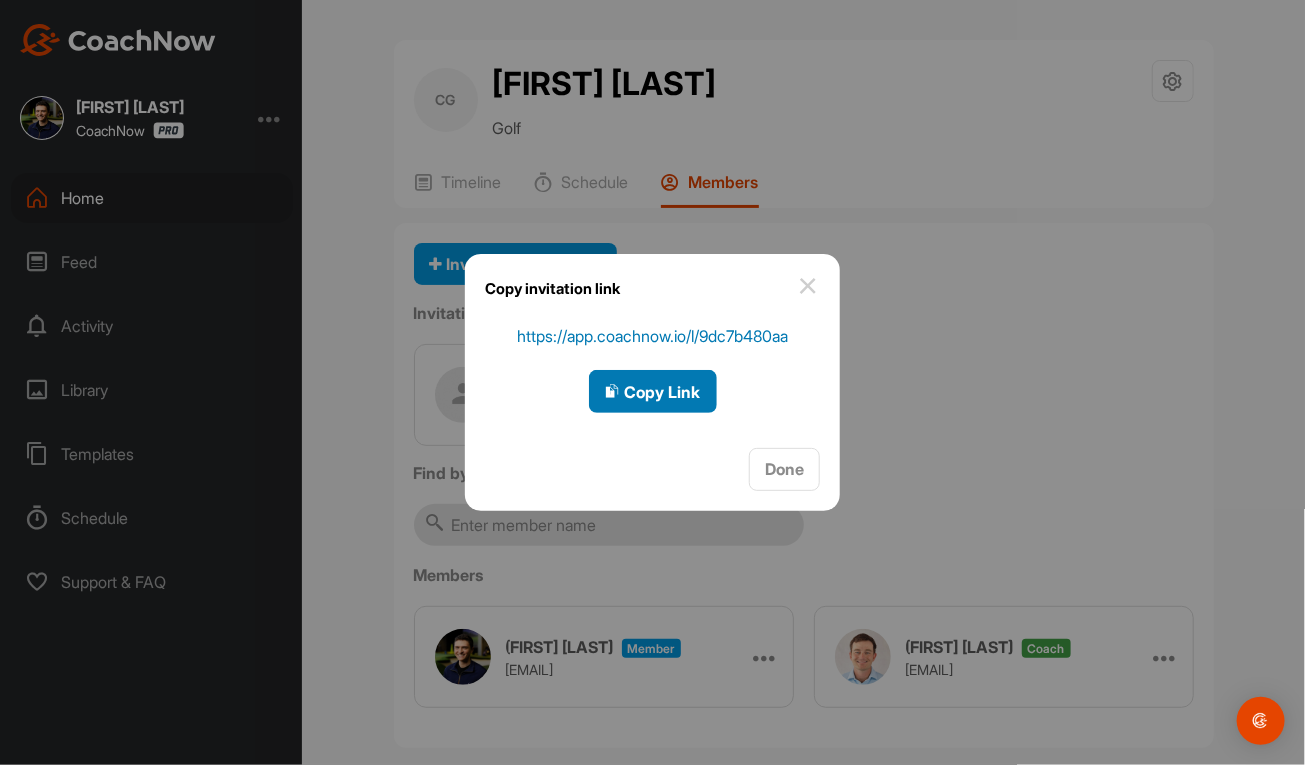 click on "Copy Link" at bounding box center [653, 392] 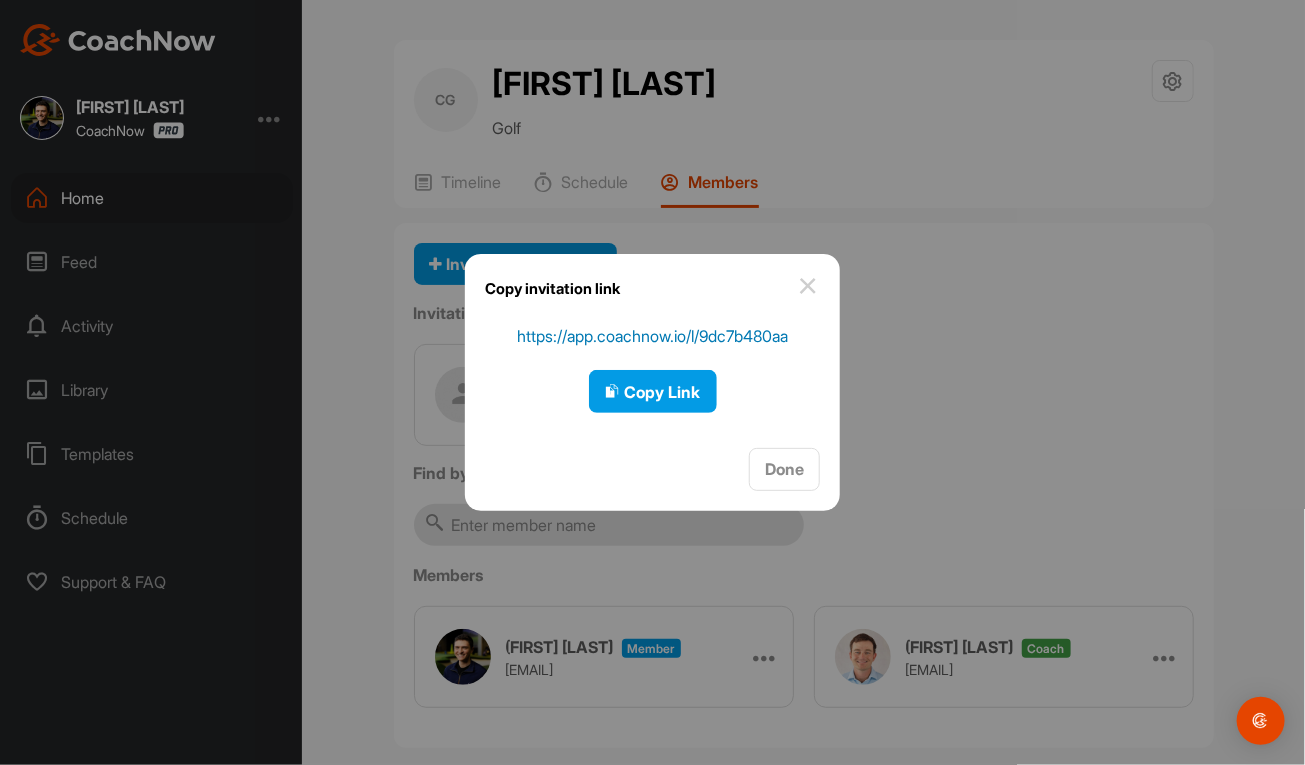 click at bounding box center [652, 382] 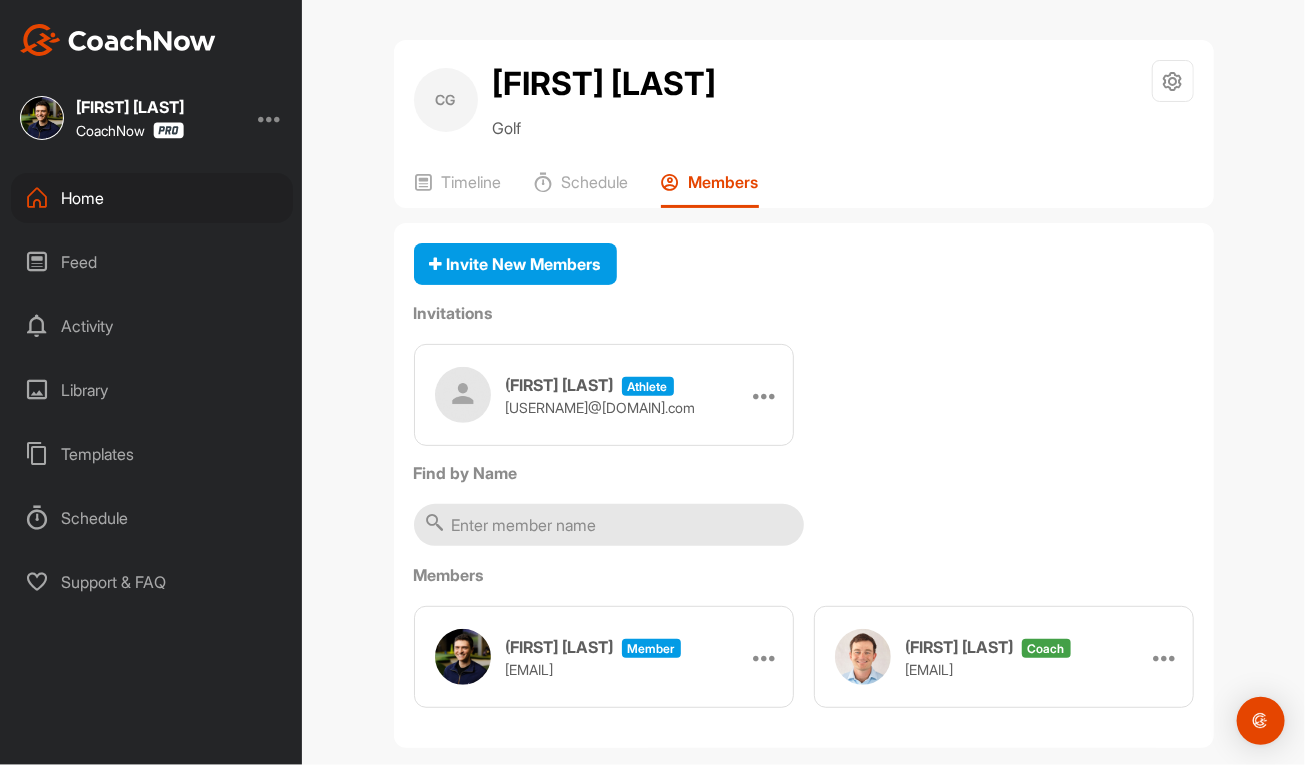 click on "Home" at bounding box center (152, 198) 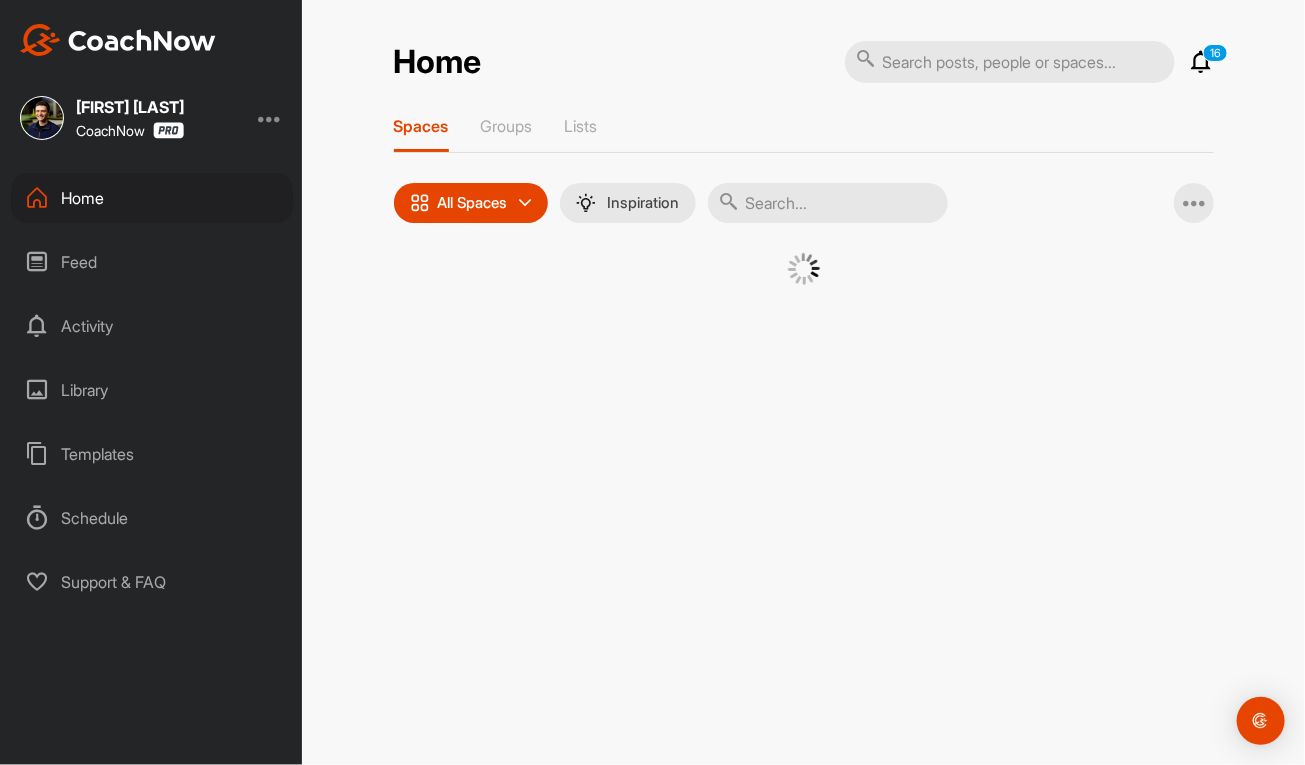 click at bounding box center (828, 203) 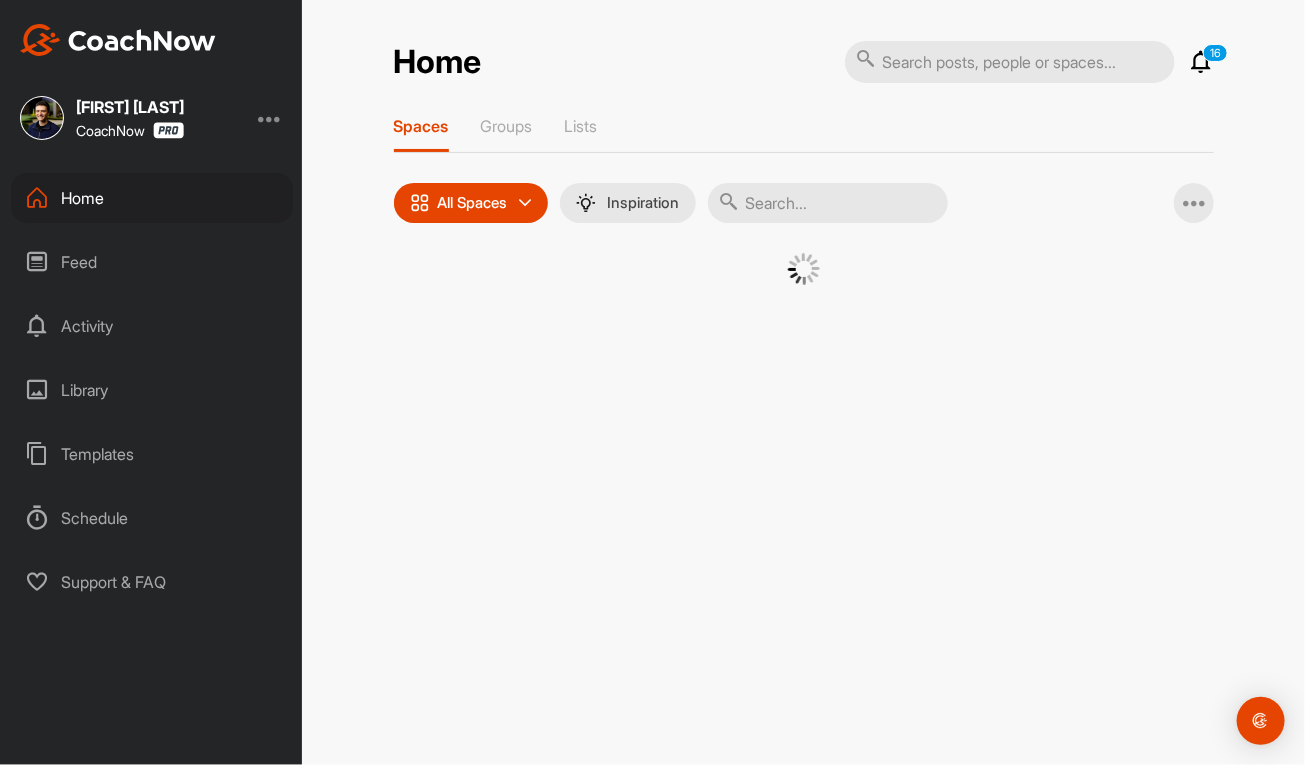 paste on "[FIRST] [LAST]" 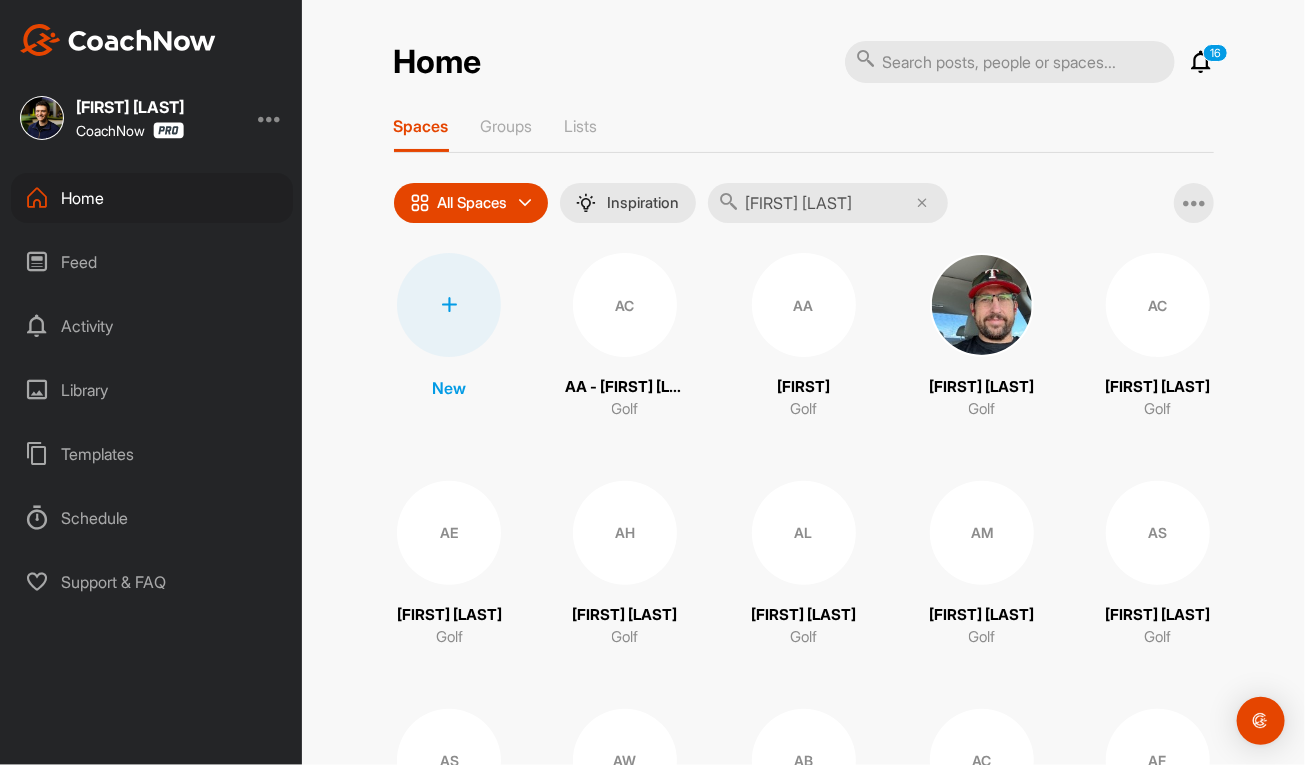 type on "[FIRST] [LAST]" 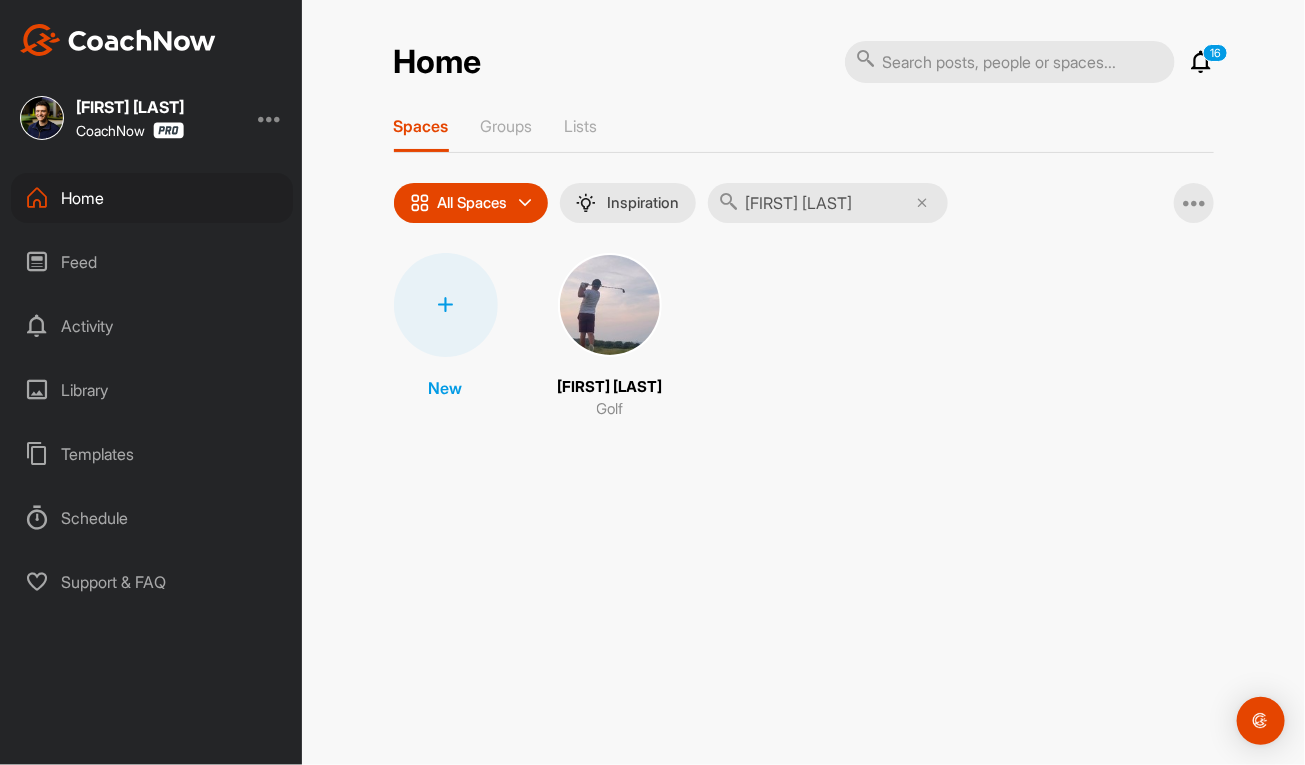 click at bounding box center [610, 305] 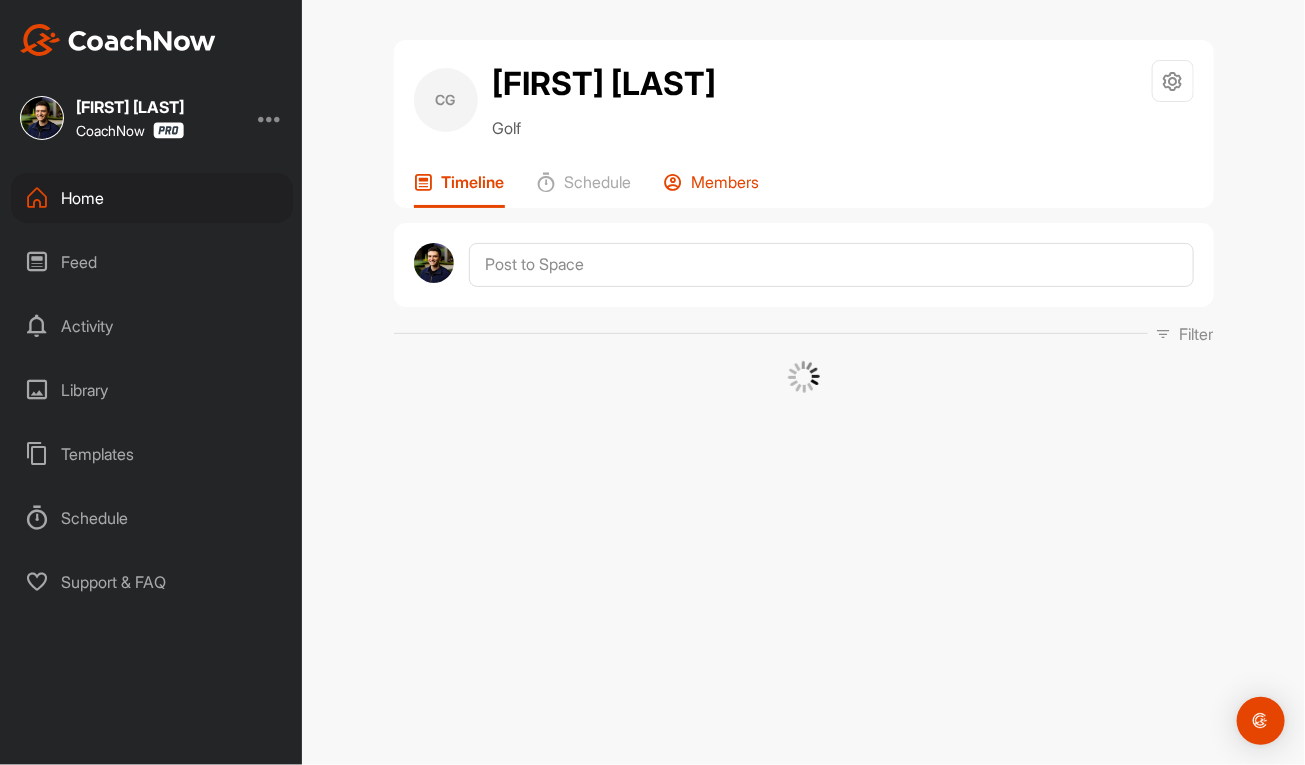 click on "Members" at bounding box center [712, 190] 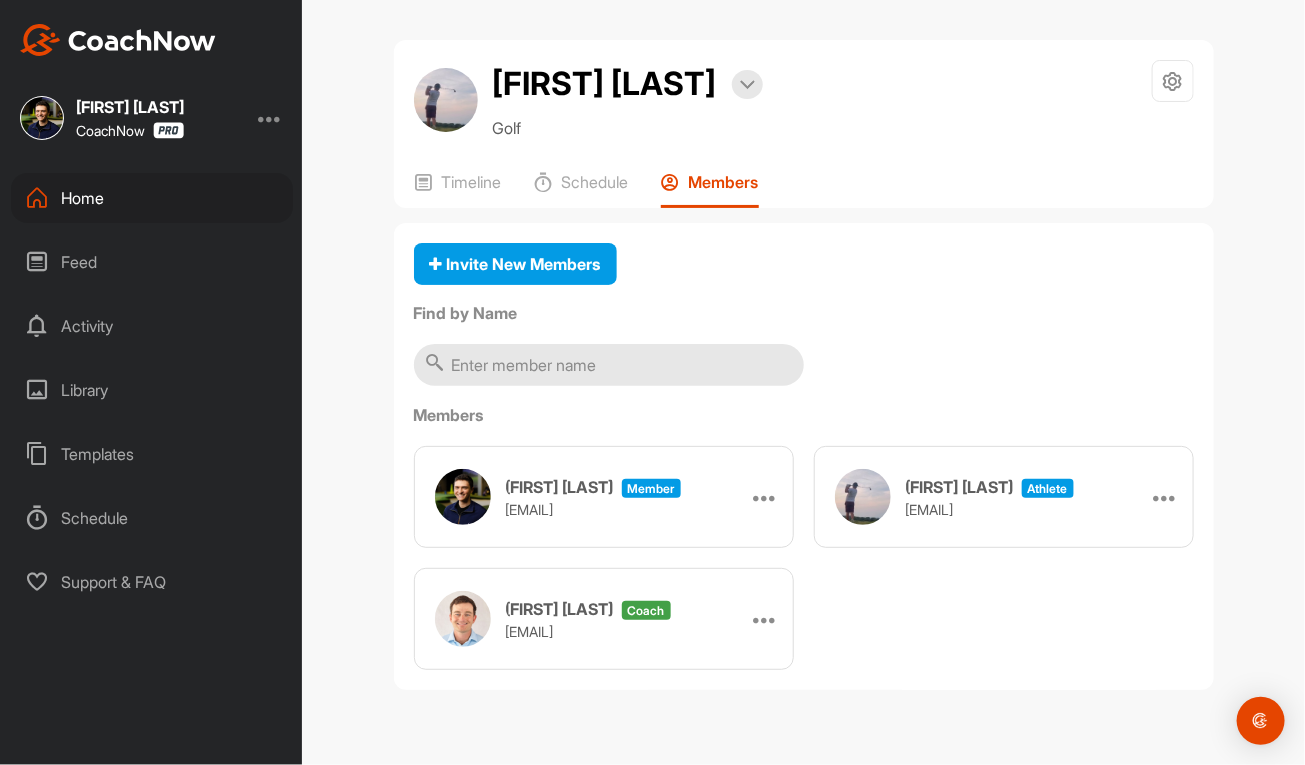 click on "[FIRST] [LAST] Bookings Golf Space Settings Your Notifications Timeline Members" at bounding box center [804, 124] 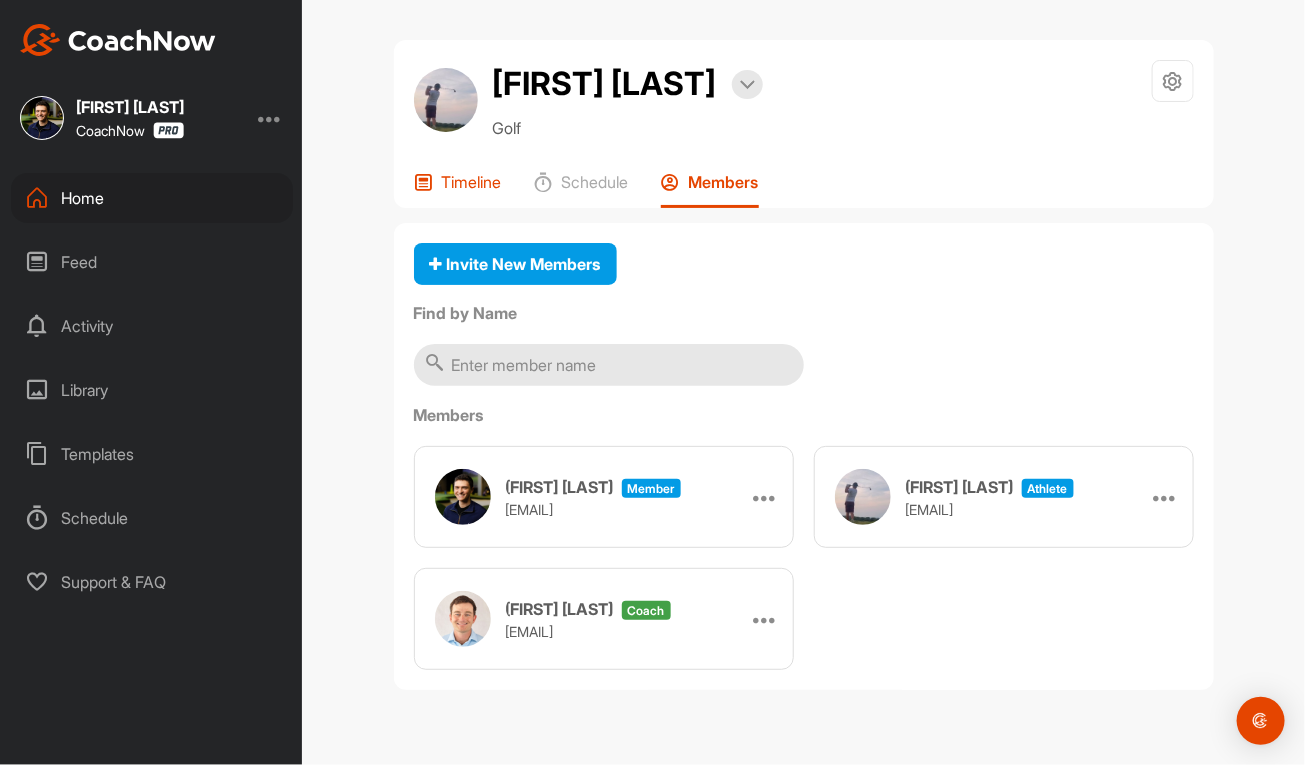 click at bounding box center [424, 182] 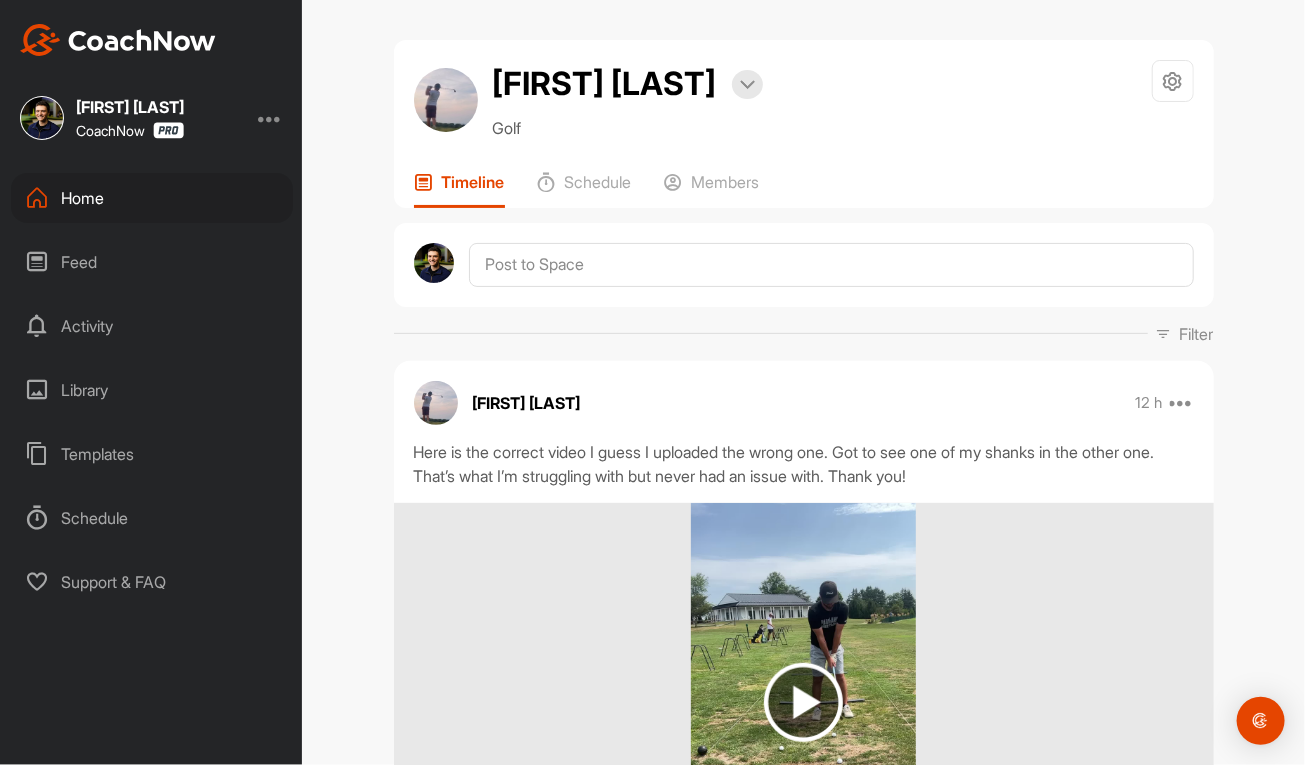 drag, startPoint x: 270, startPoint y: 119, endPoint x: 351, endPoint y: 260, distance: 162.60997 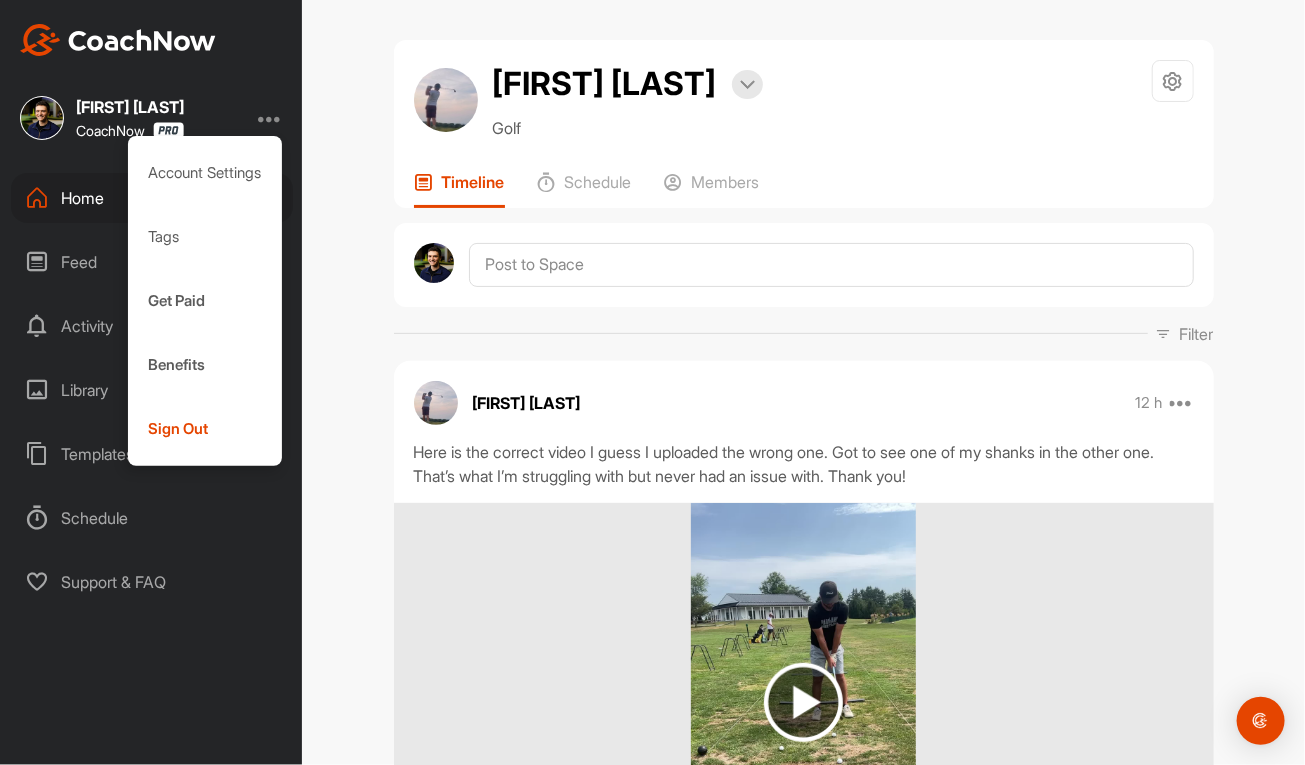 click on "Account Settings Tags Get Paid Benefits Sign Out" at bounding box center [205, 301] 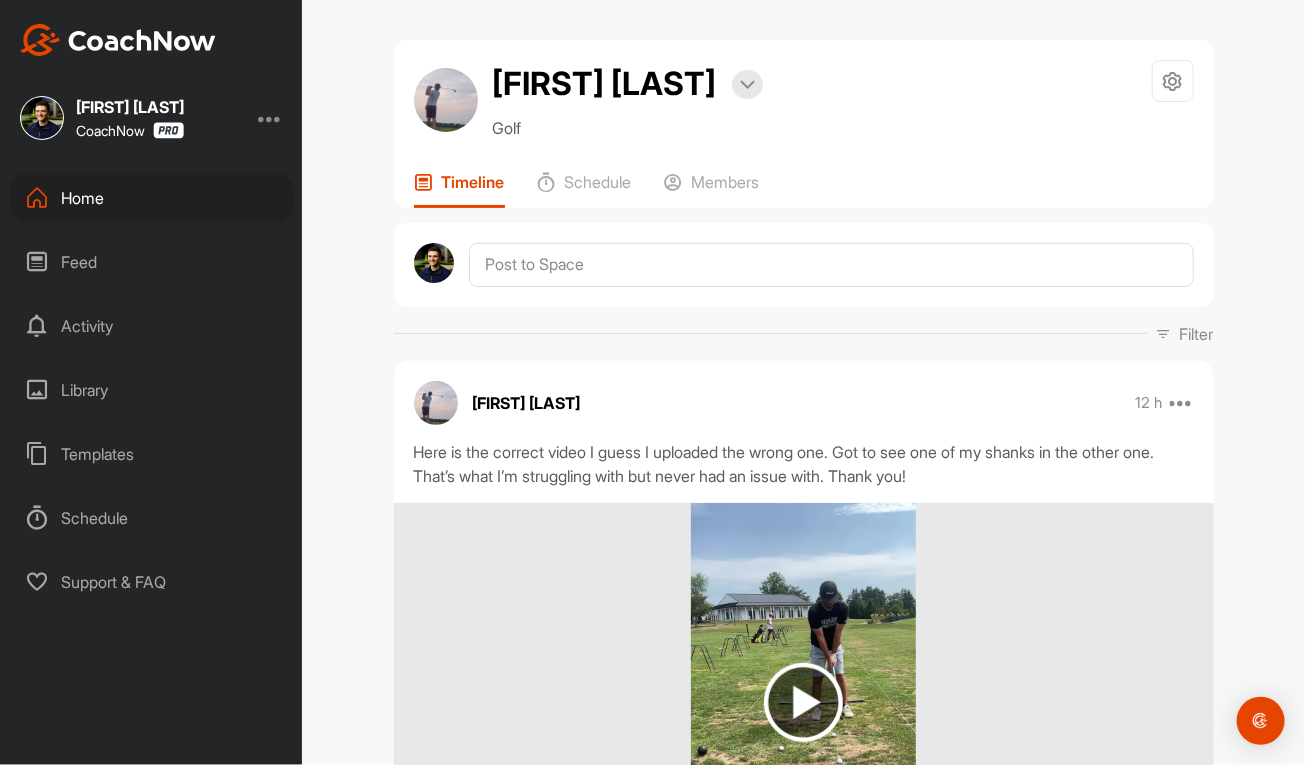 click on "Library" at bounding box center [152, 390] 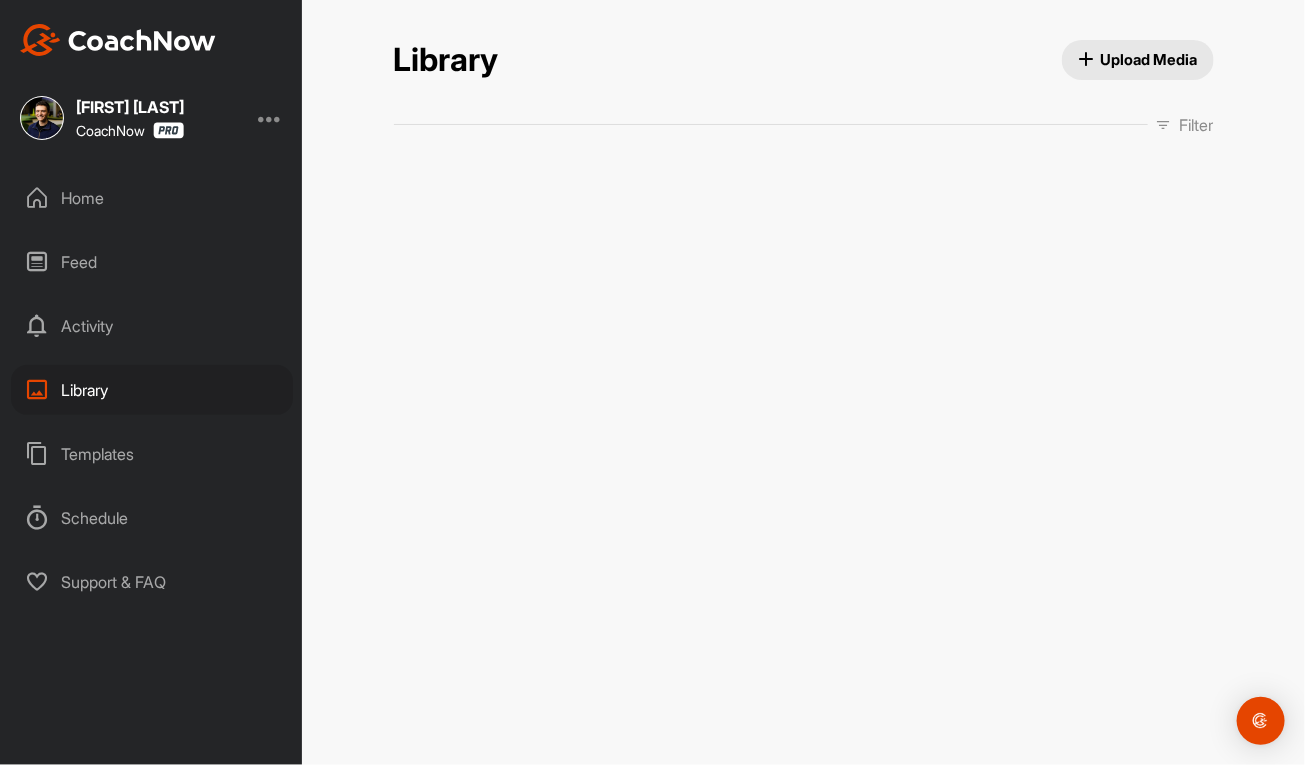 click on "[FIRST] [LAST] CoachNow" at bounding box center (151, 118) 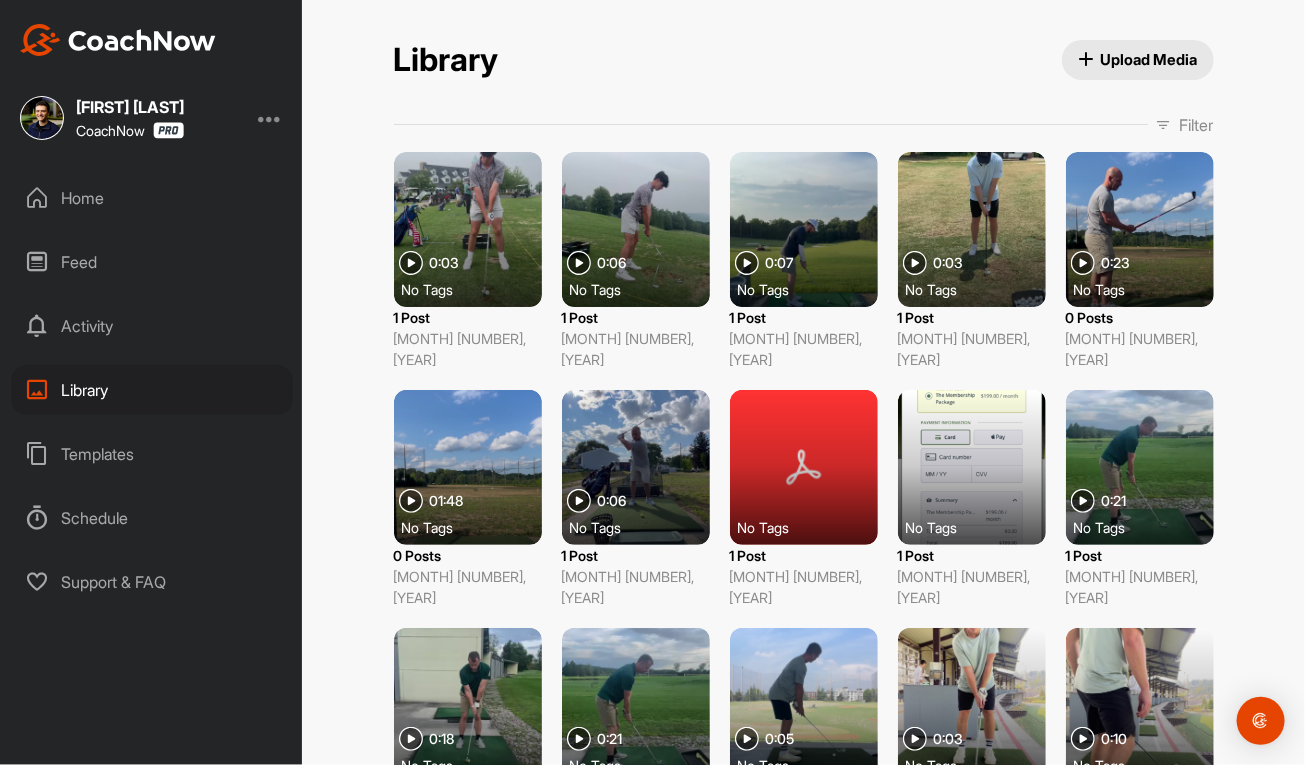 click at bounding box center [270, 118] 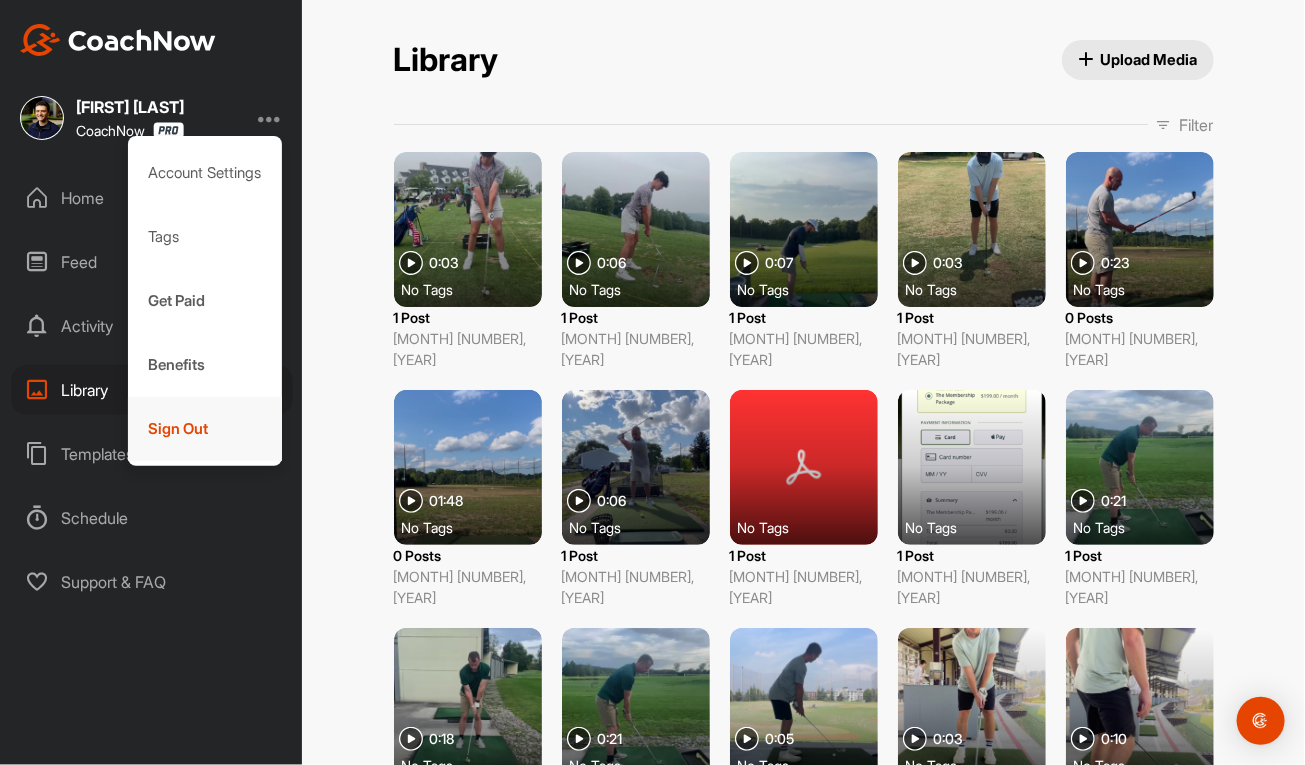 click on "Sign Out" at bounding box center (205, 429) 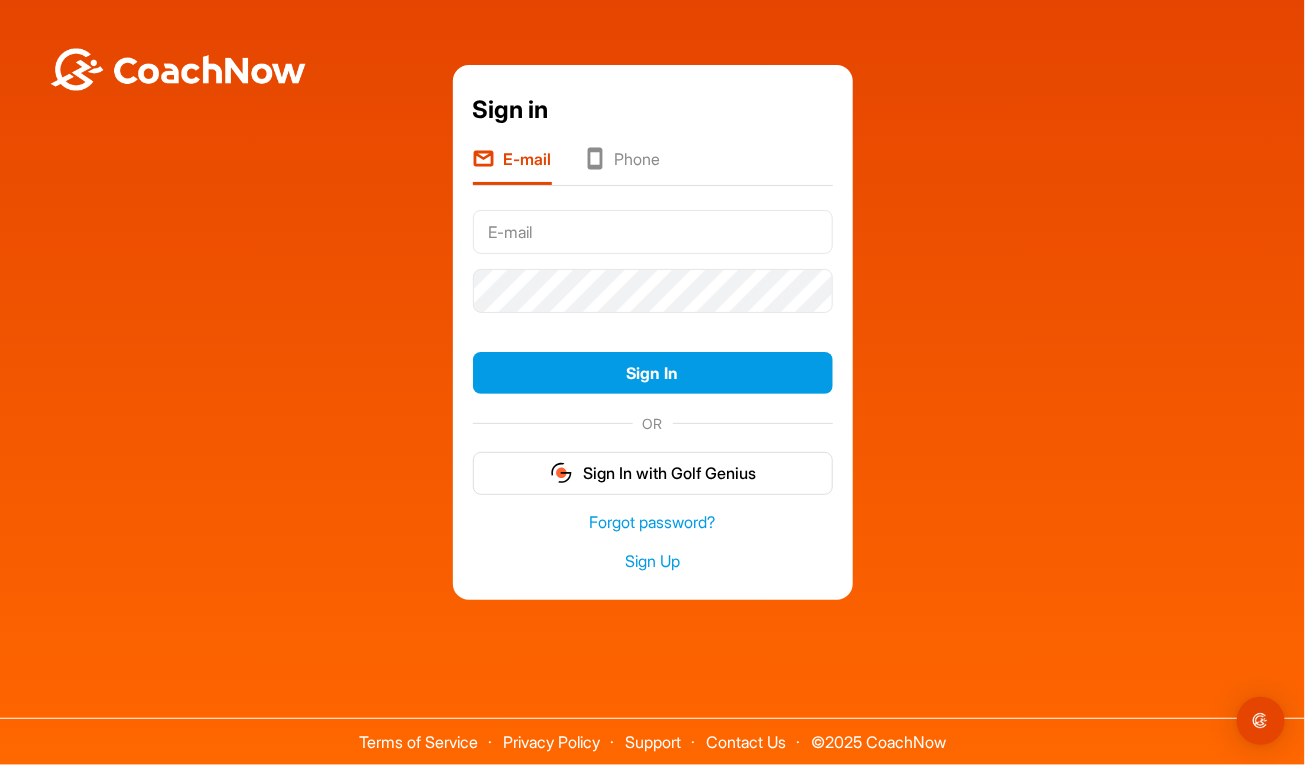 click at bounding box center [653, 232] 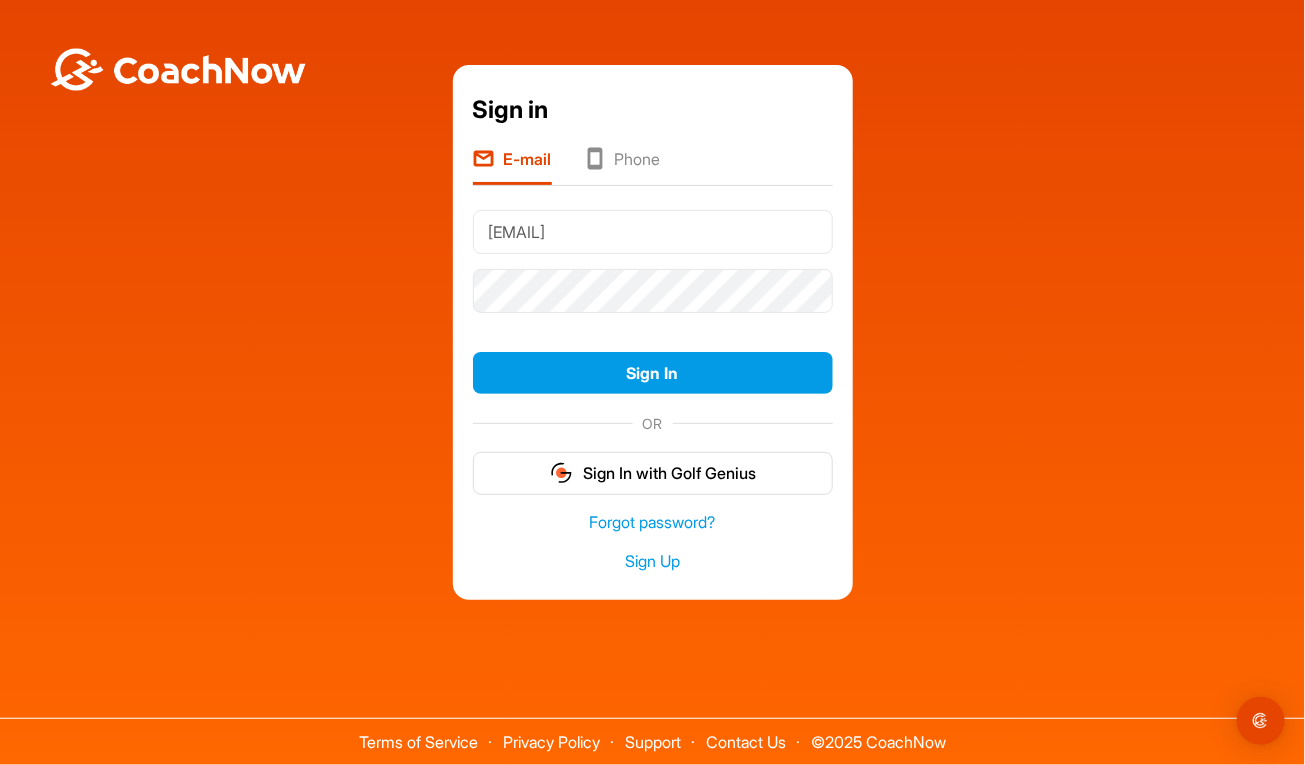 click on "[EMAIL]" at bounding box center [653, 232] 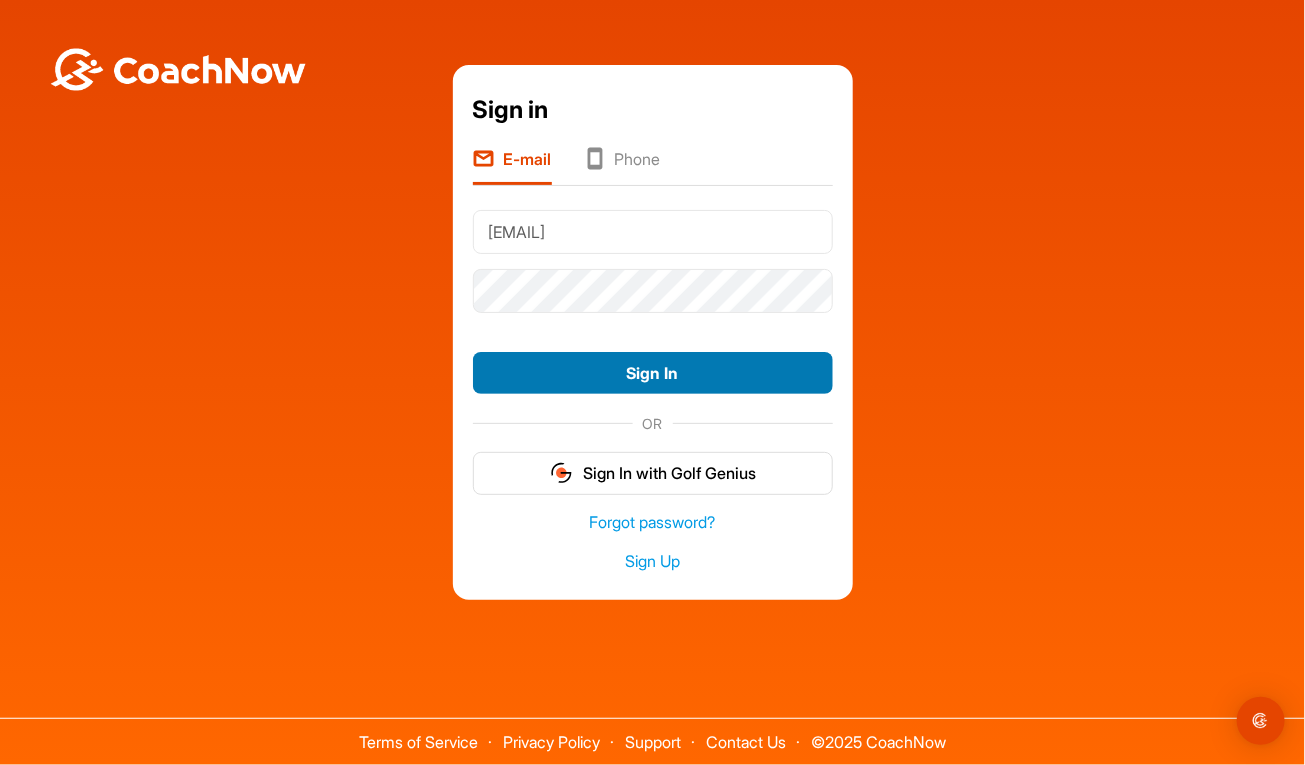 click on "Sign In" at bounding box center (653, 373) 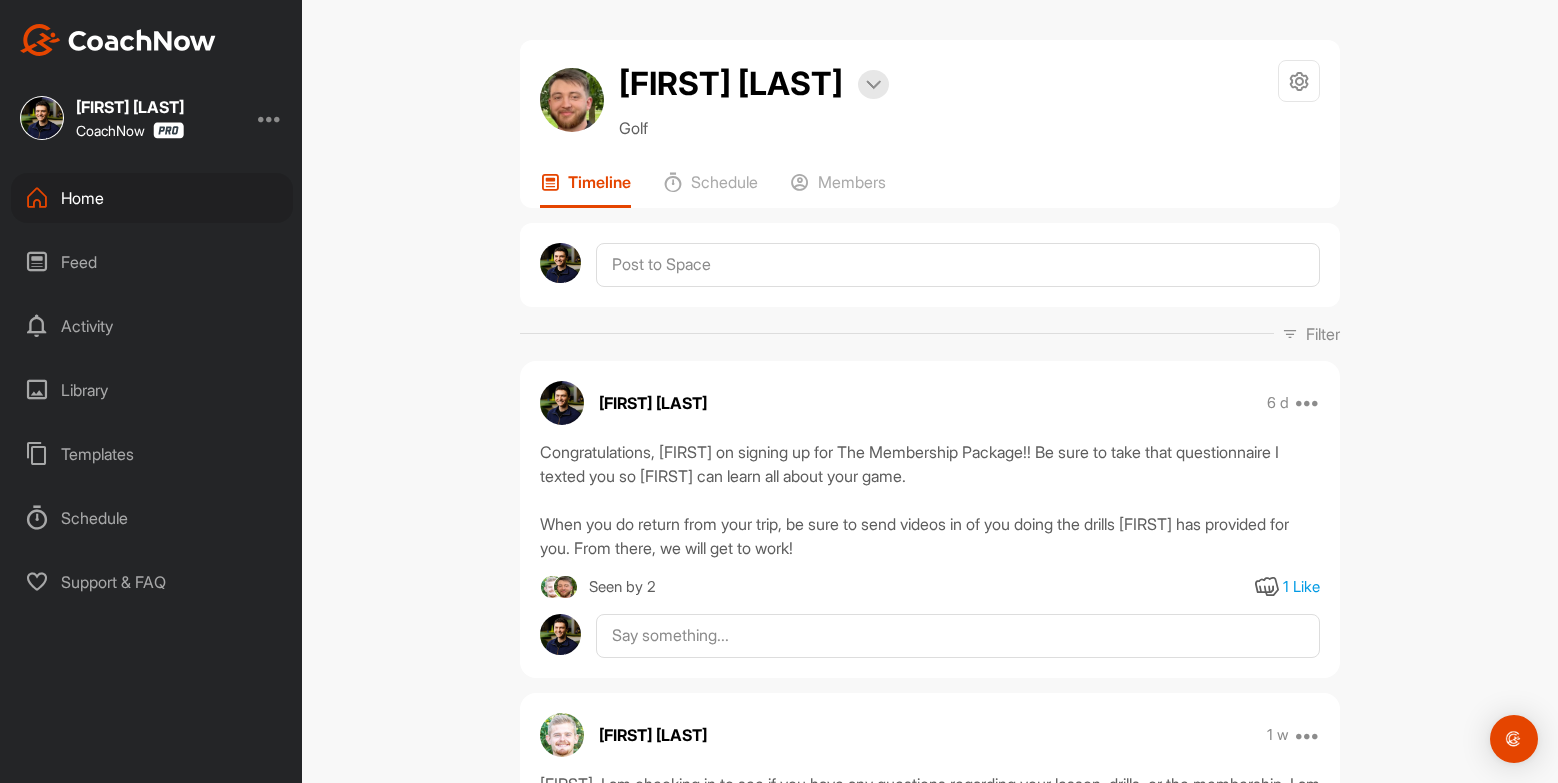 scroll, scrollTop: 0, scrollLeft: 0, axis: both 